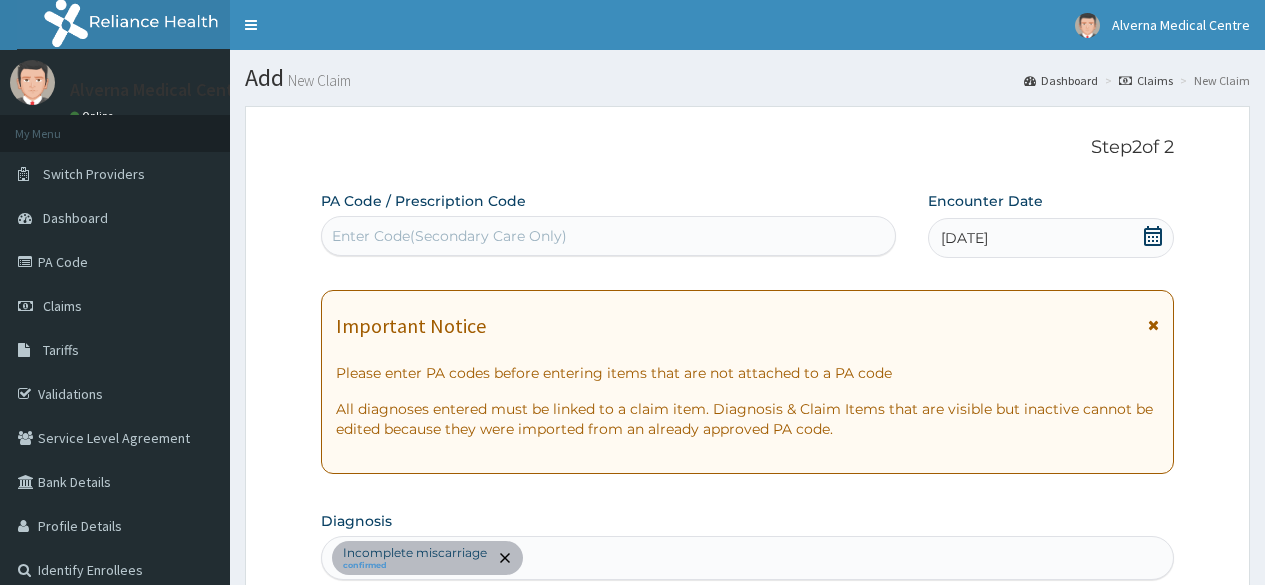 scroll, scrollTop: 1131, scrollLeft: 0, axis: vertical 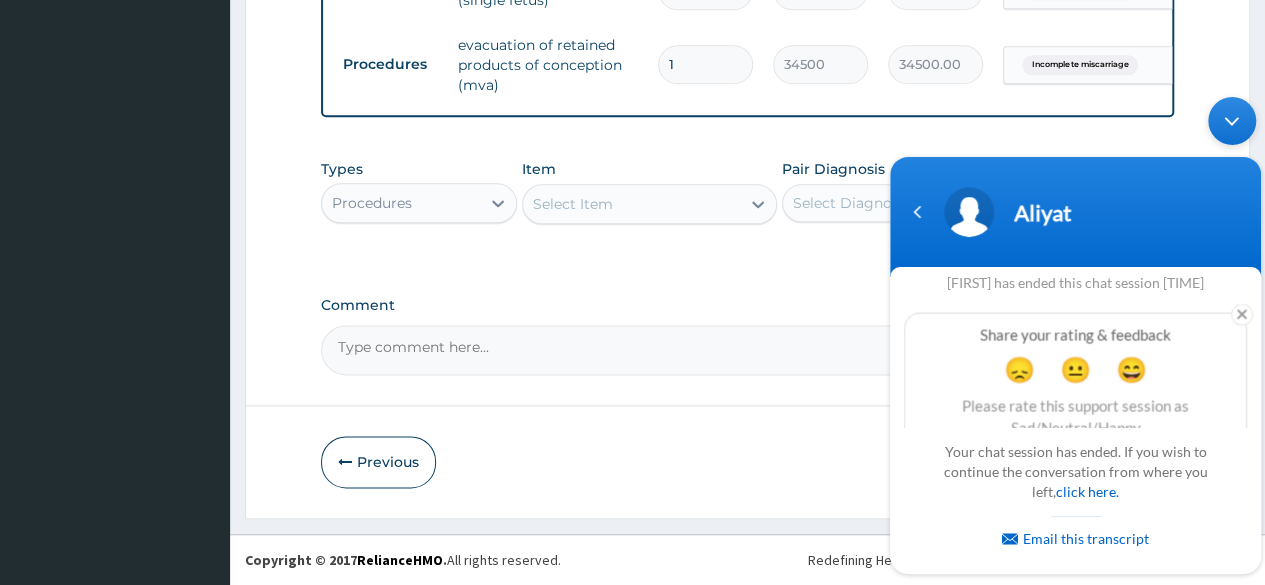 drag, startPoint x: 1237, startPoint y: 124, endPoint x: 1895, endPoint y: 301, distance: 681.3905 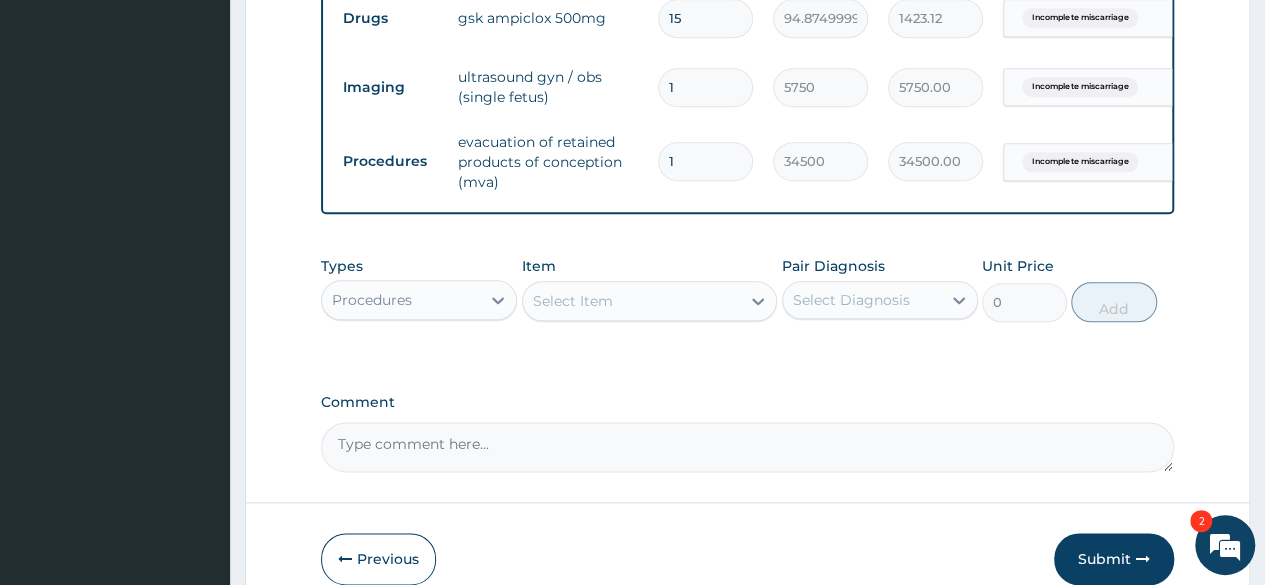 scroll, scrollTop: 1131, scrollLeft: 0, axis: vertical 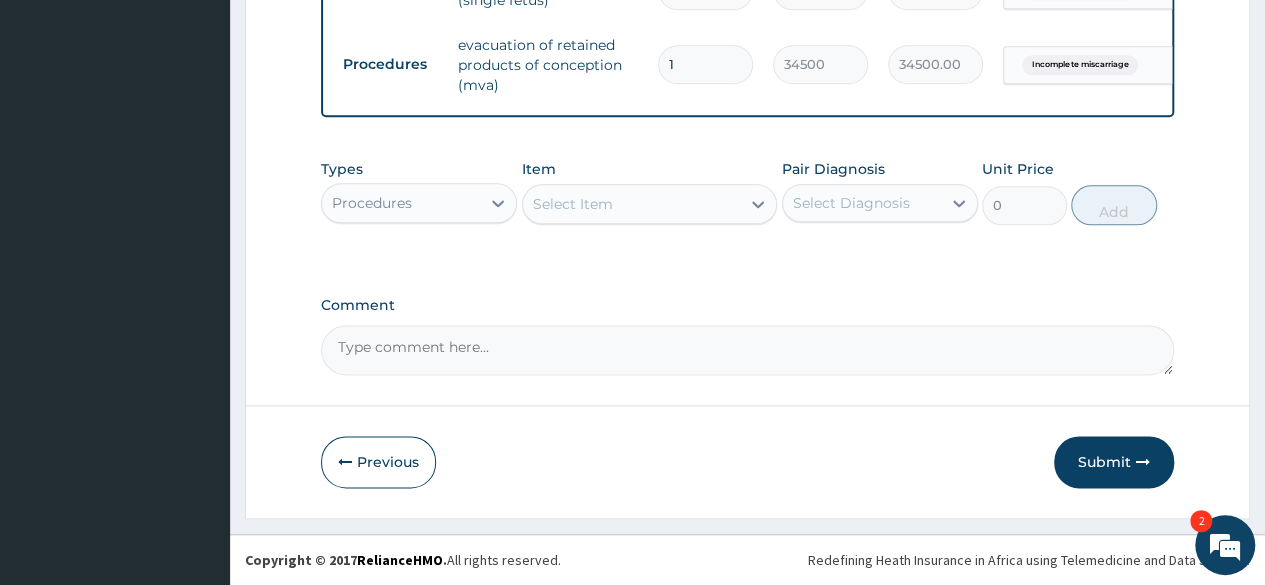 click on "Comment" at bounding box center [747, 350] 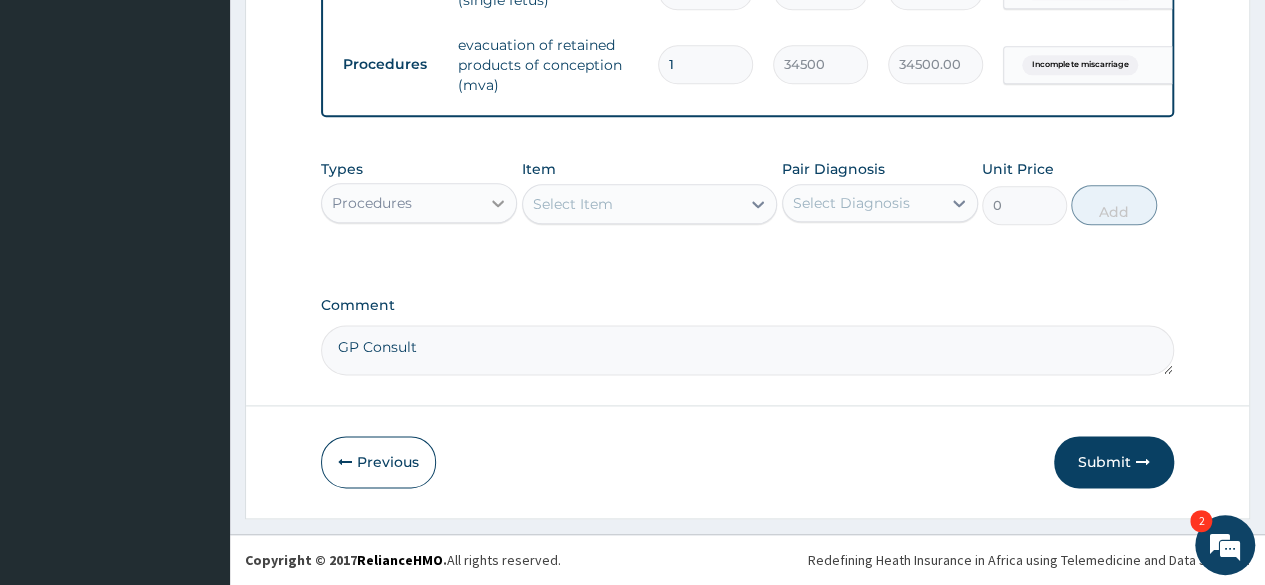 type on "GP Consult" 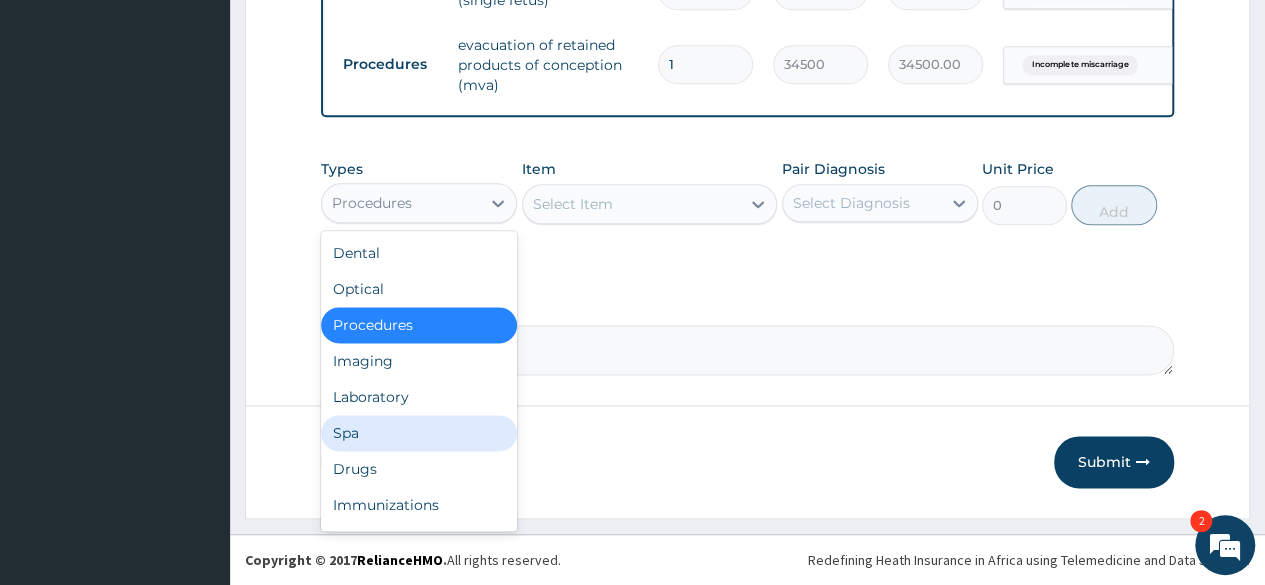 scroll, scrollTop: 68, scrollLeft: 0, axis: vertical 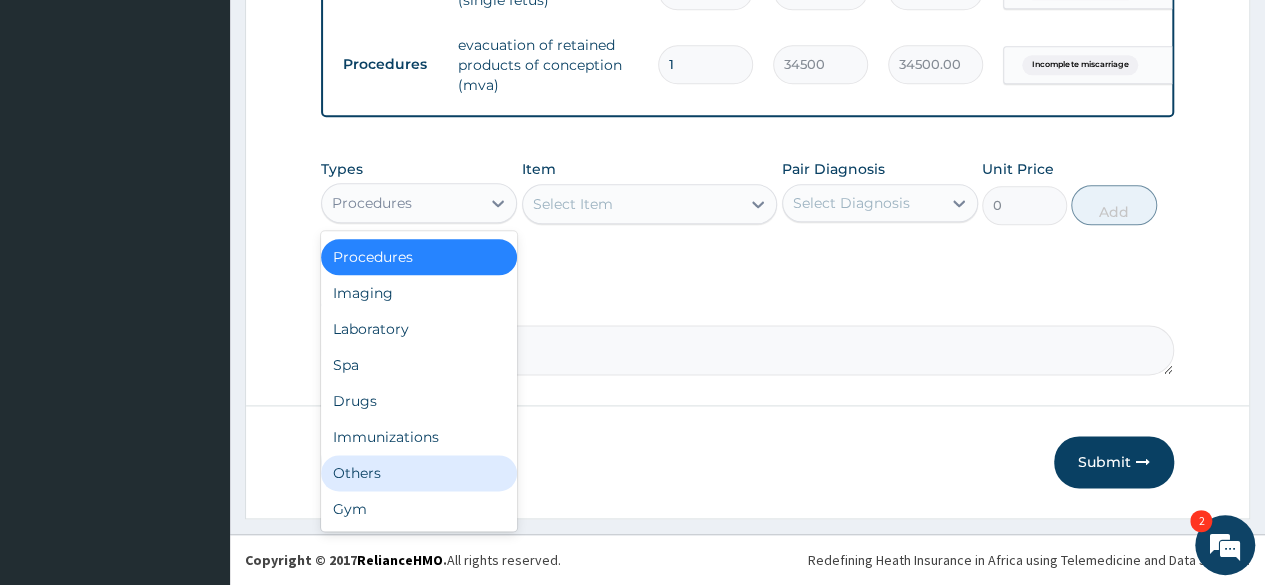 click on "Others" at bounding box center (419, 473) 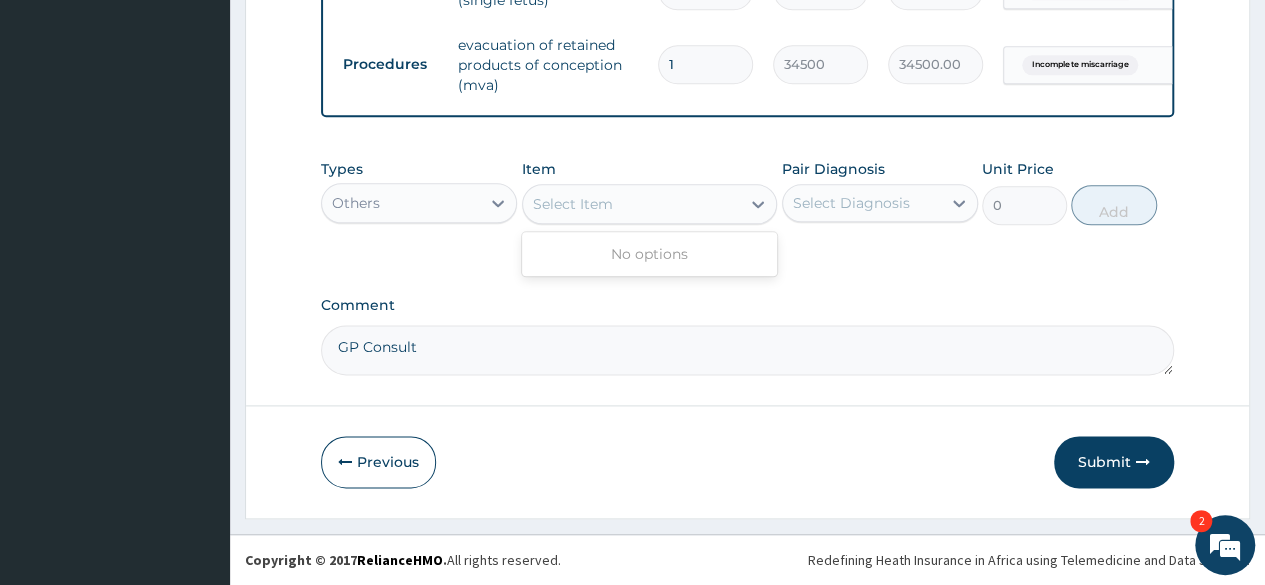 click 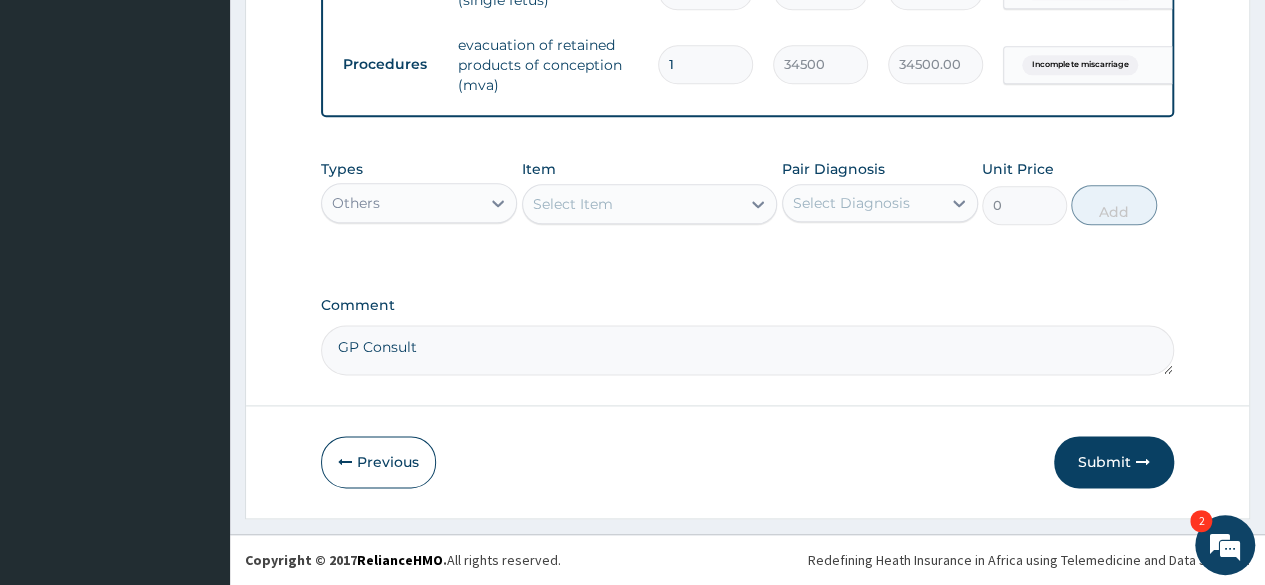 click 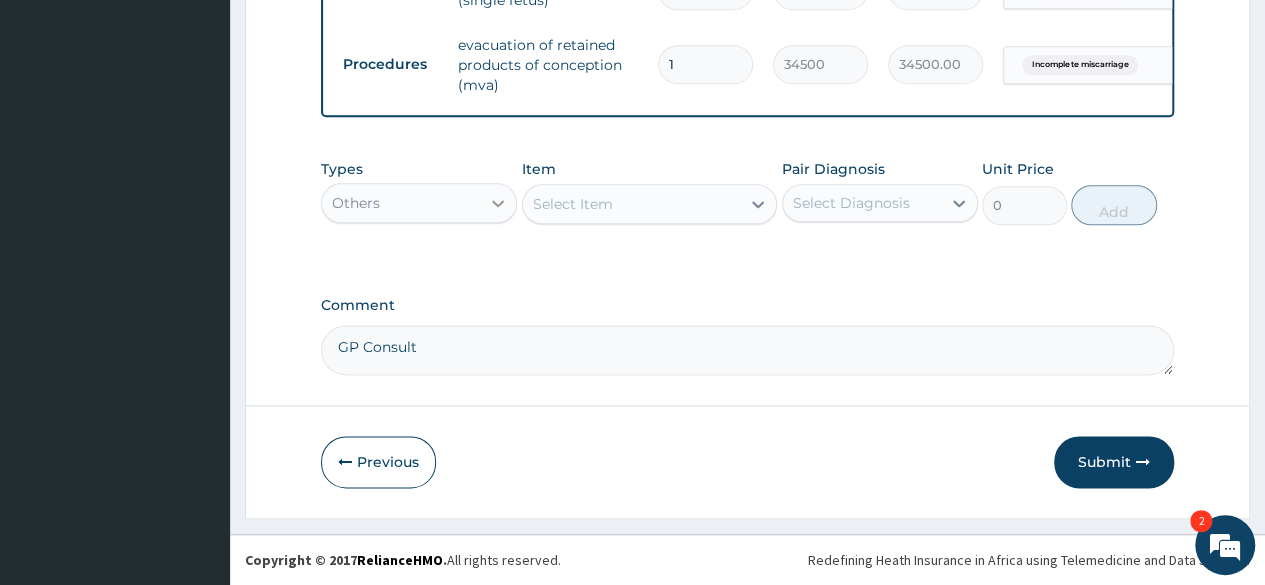 click 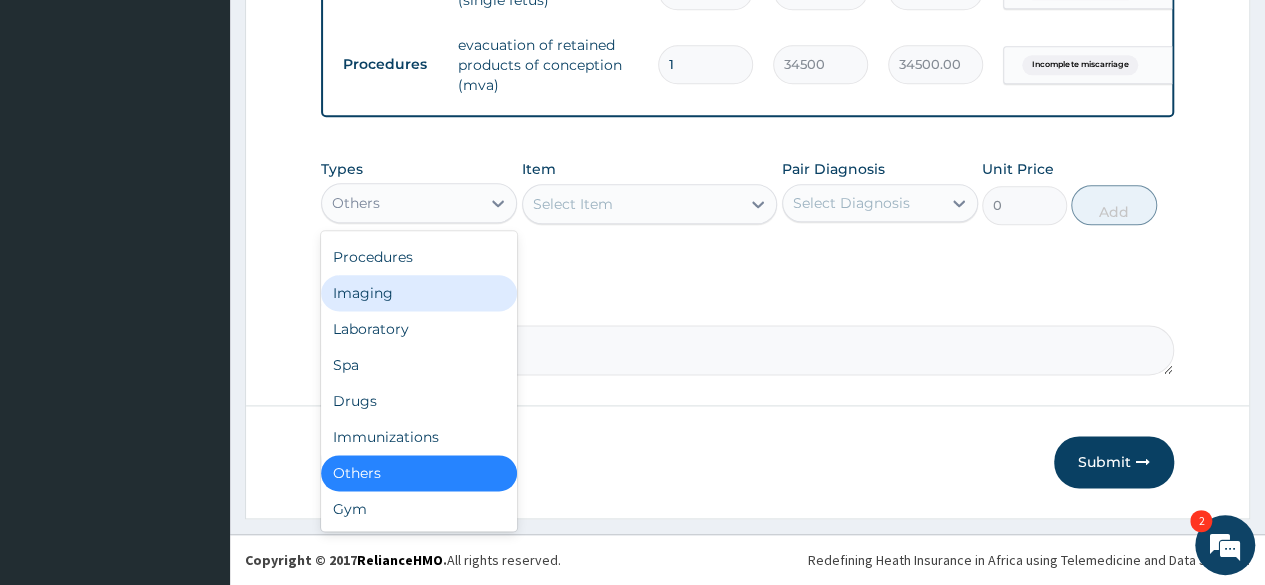 scroll, scrollTop: 0, scrollLeft: 0, axis: both 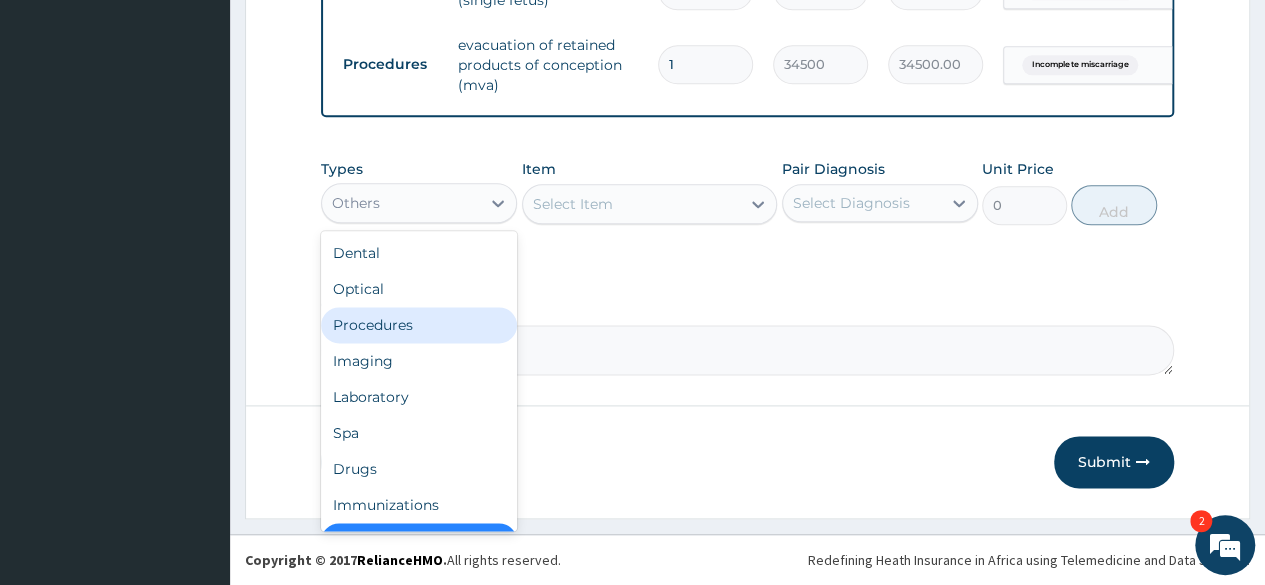click on "Procedures" at bounding box center [419, 325] 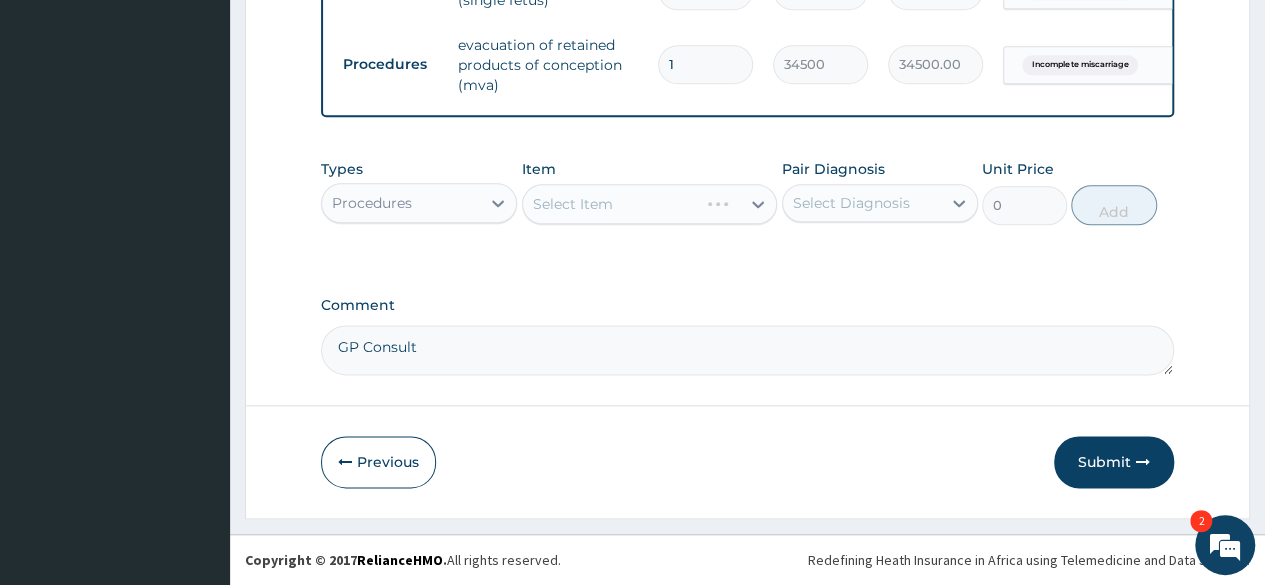 click on "Select Item" at bounding box center (650, 204) 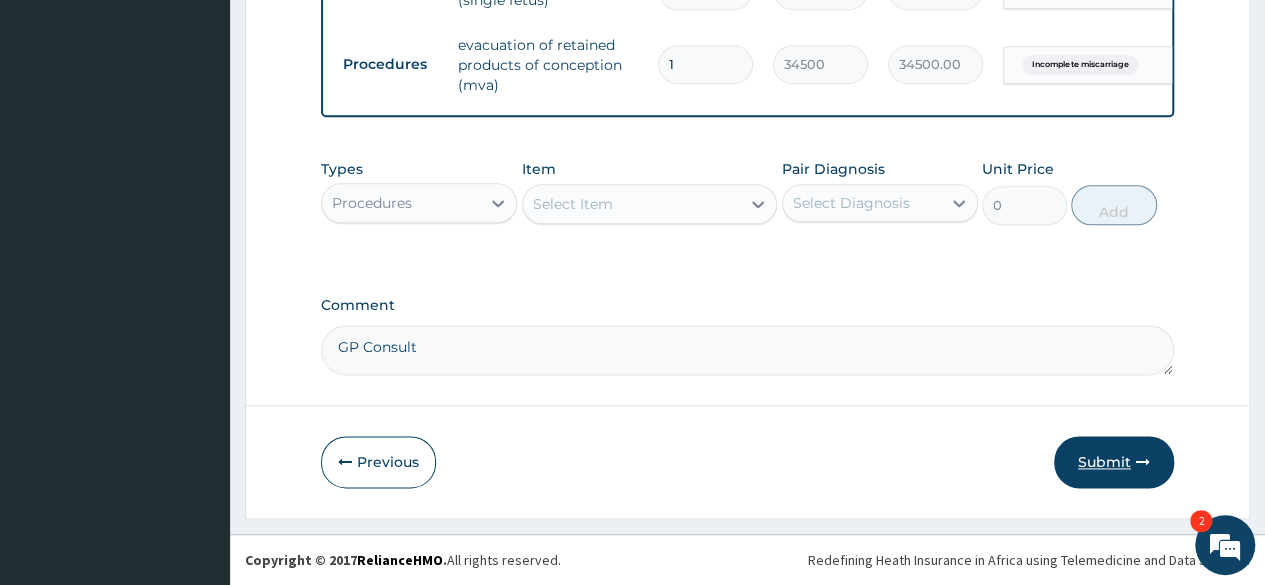 click on "Submit" at bounding box center [1114, 462] 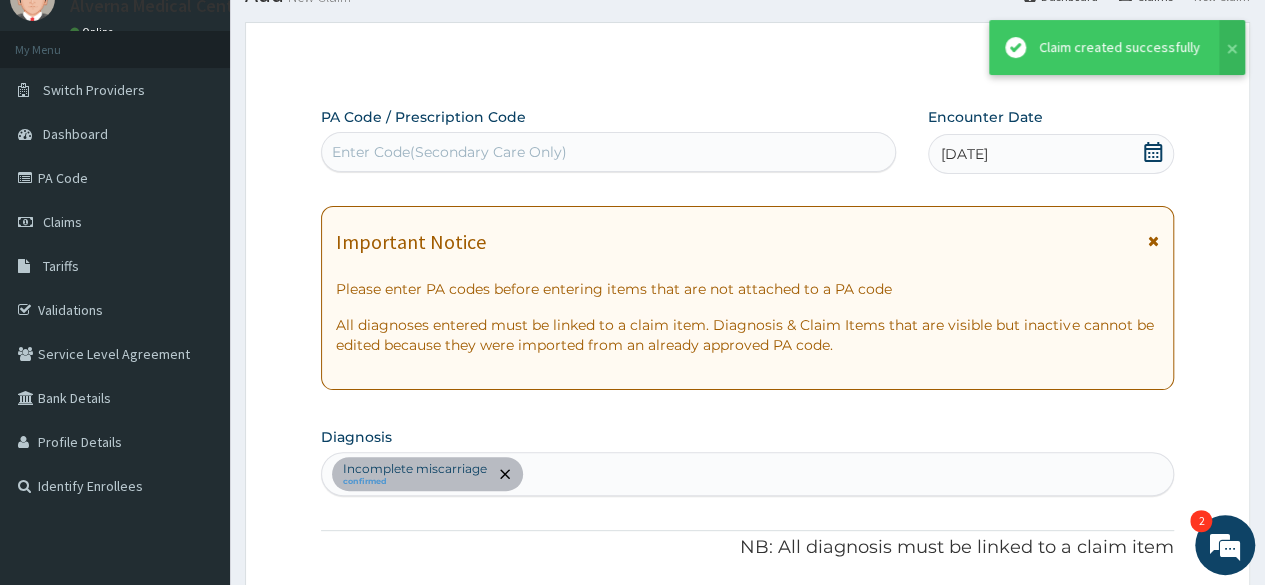 scroll, scrollTop: 1131, scrollLeft: 0, axis: vertical 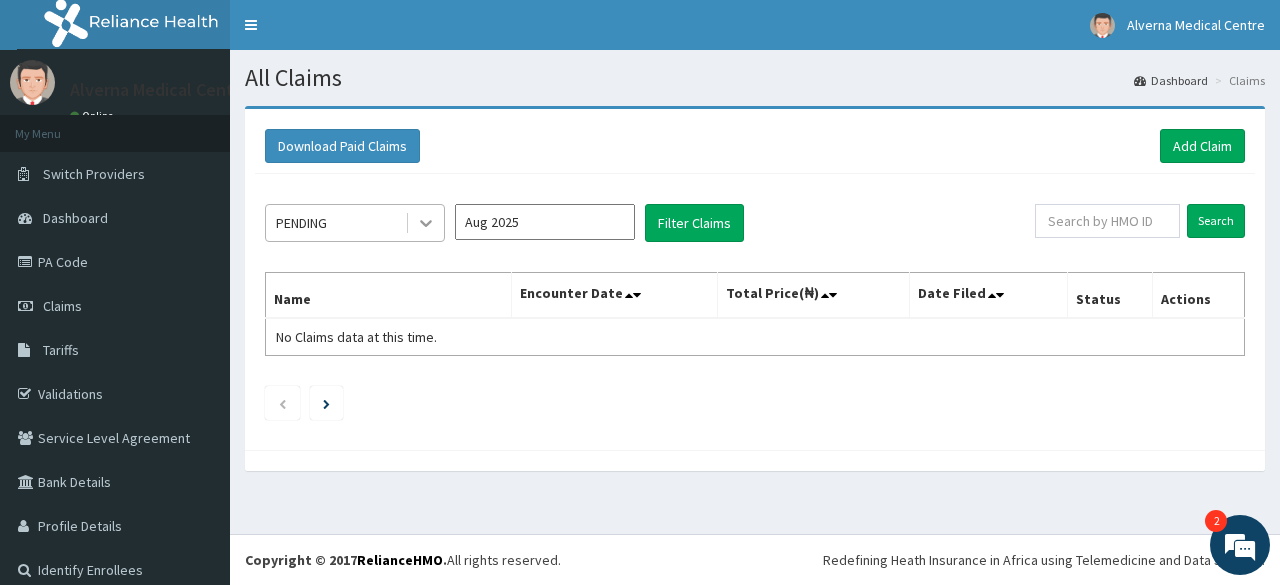 click 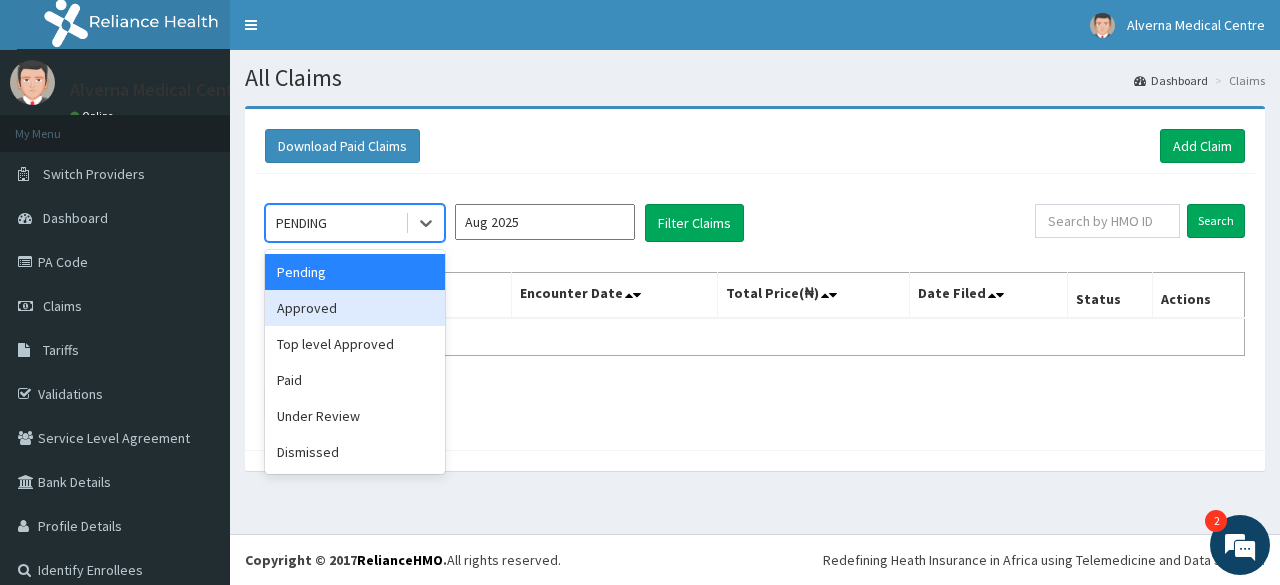 click on "Approved" at bounding box center [355, 308] 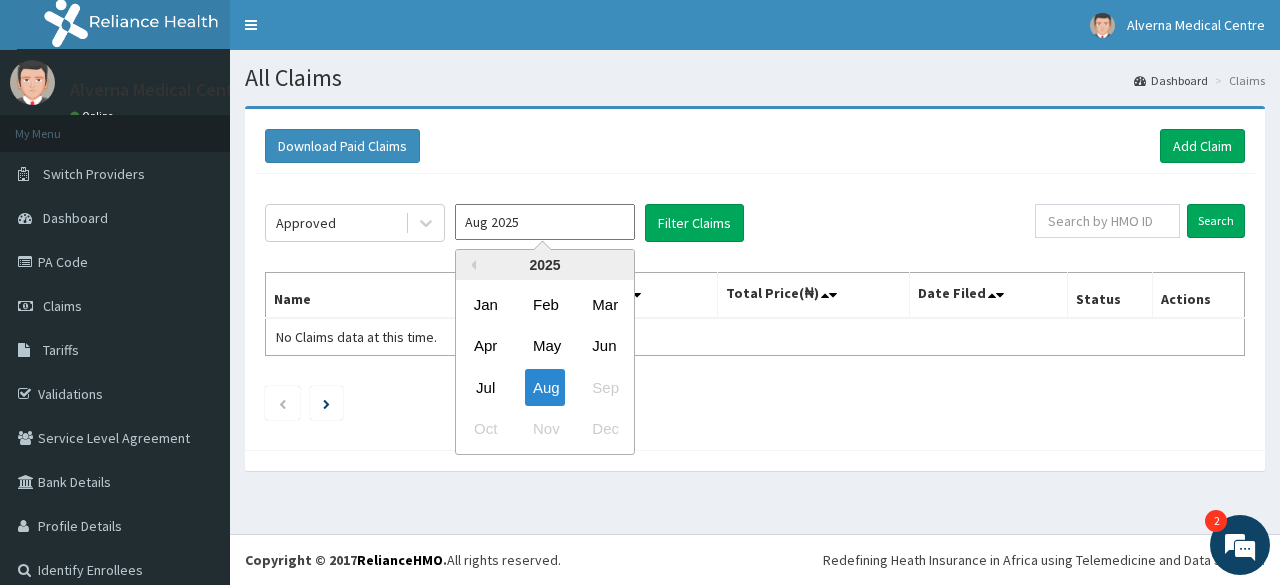 click on "Aug 2025" at bounding box center (545, 222) 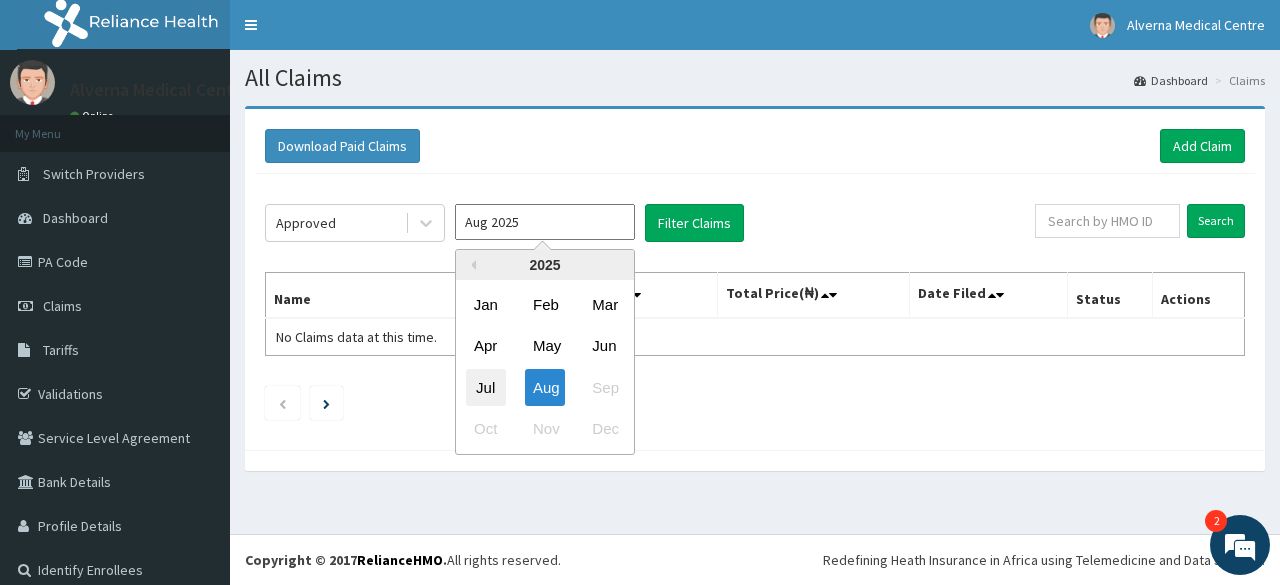 click on "Jul" at bounding box center [486, 387] 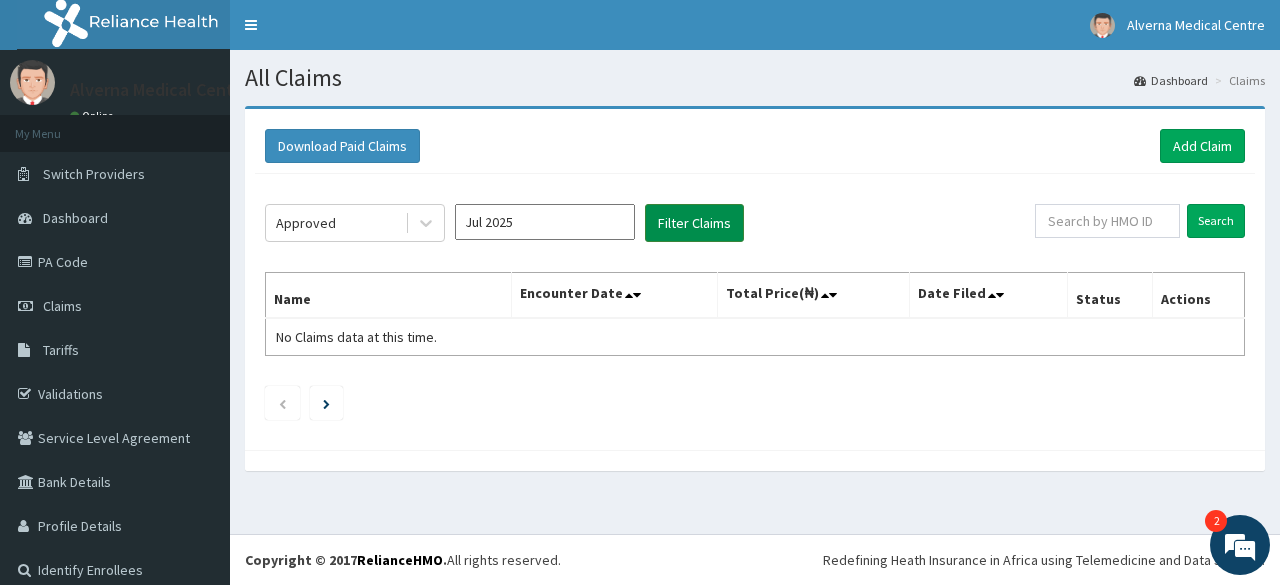 click on "Filter Claims" at bounding box center [694, 223] 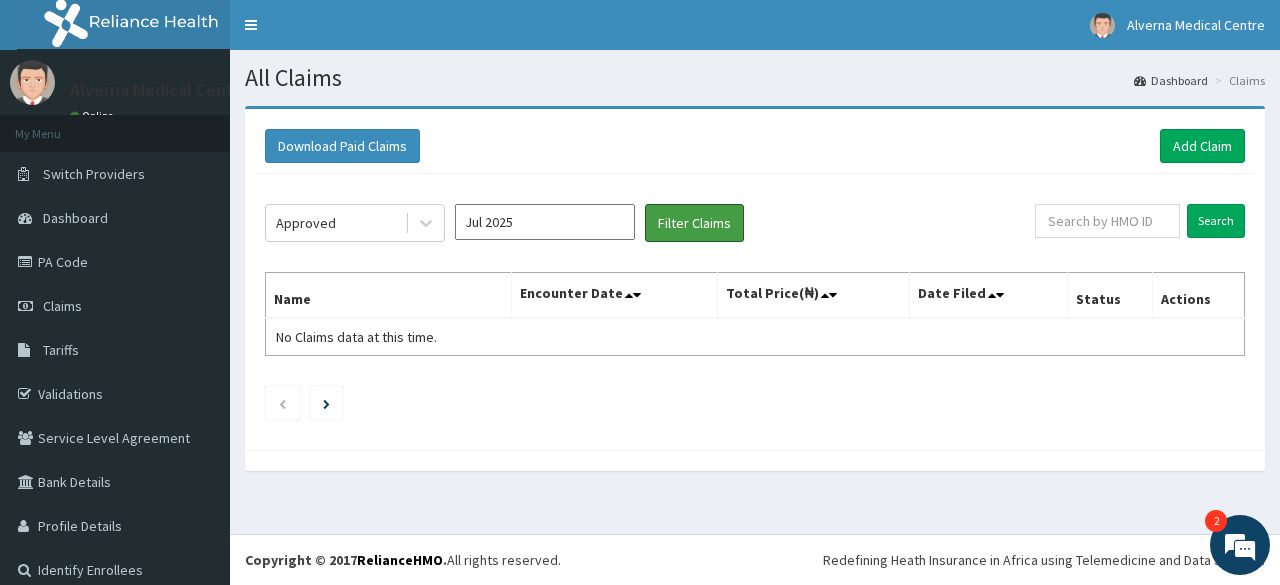 scroll, scrollTop: 0, scrollLeft: 0, axis: both 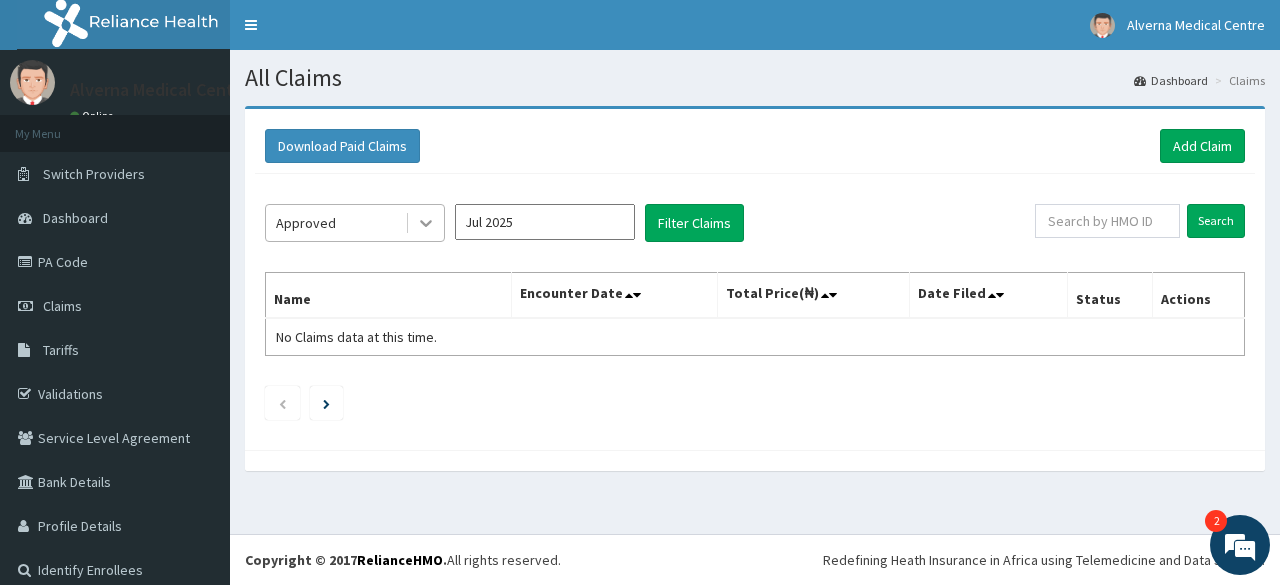 click 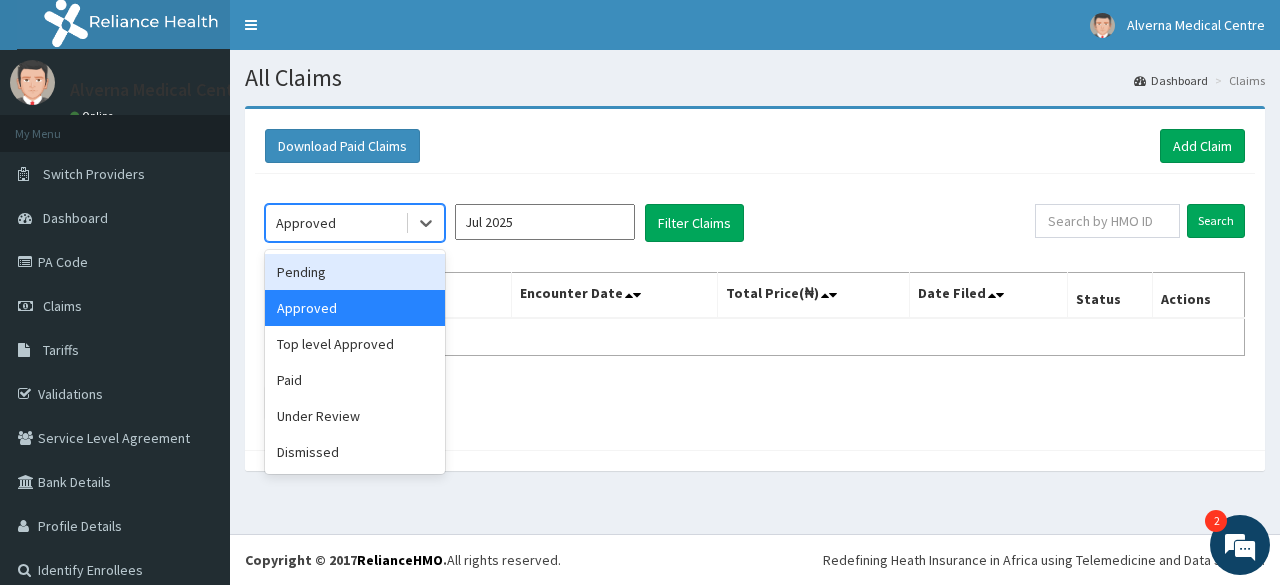 click on "Pending" at bounding box center [355, 272] 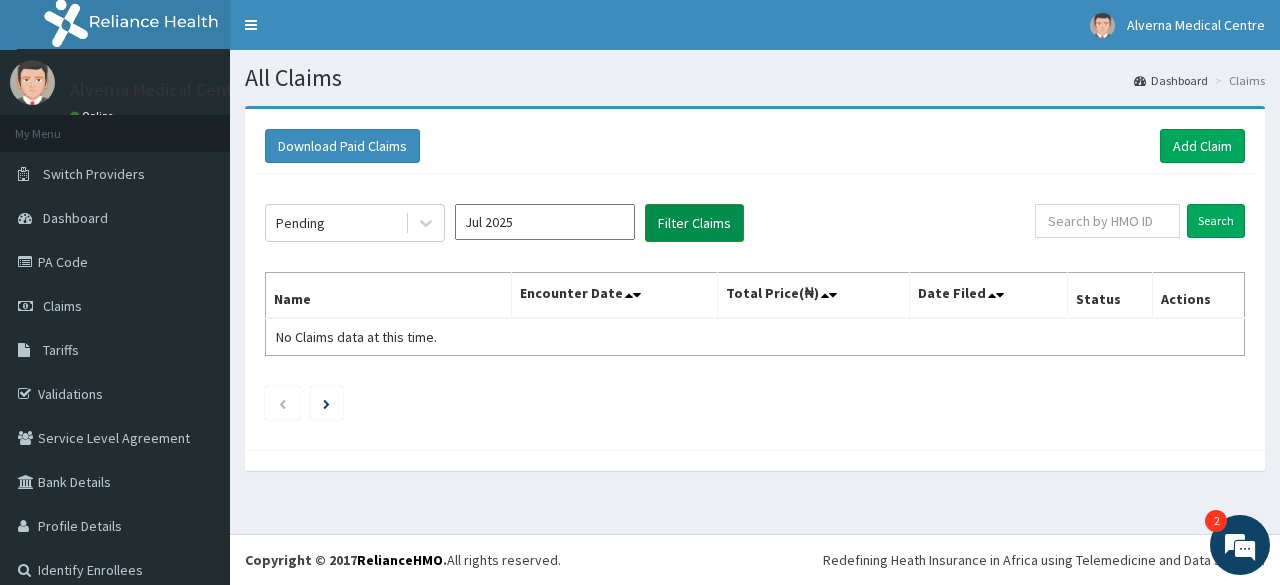 click on "Filter Claims" at bounding box center (694, 223) 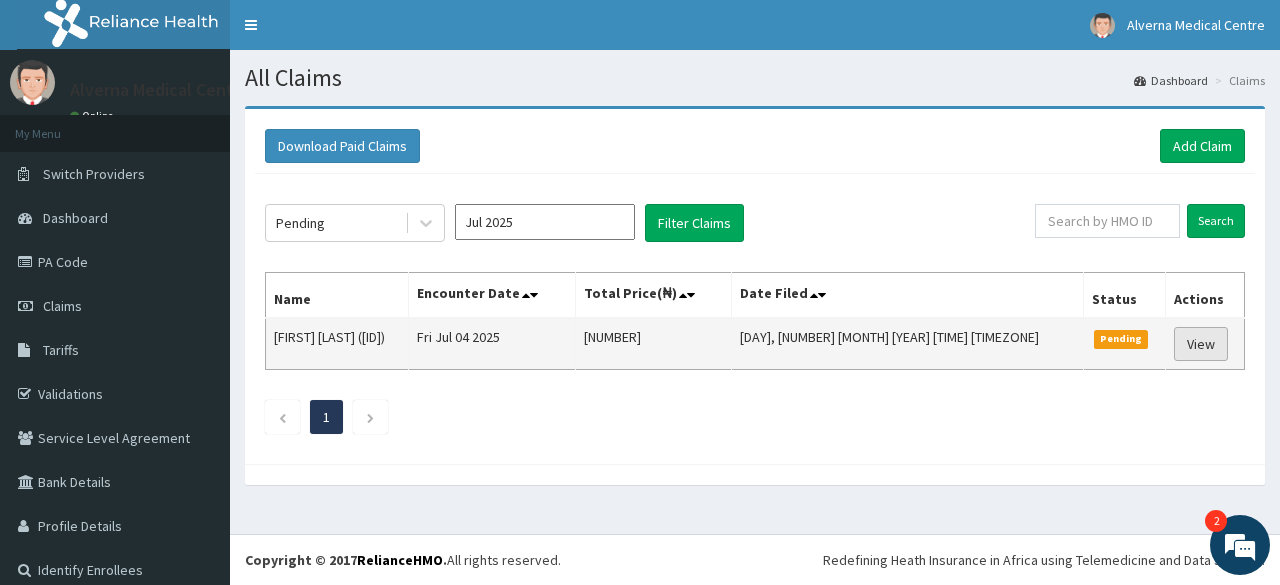 click on "View" at bounding box center [1201, 344] 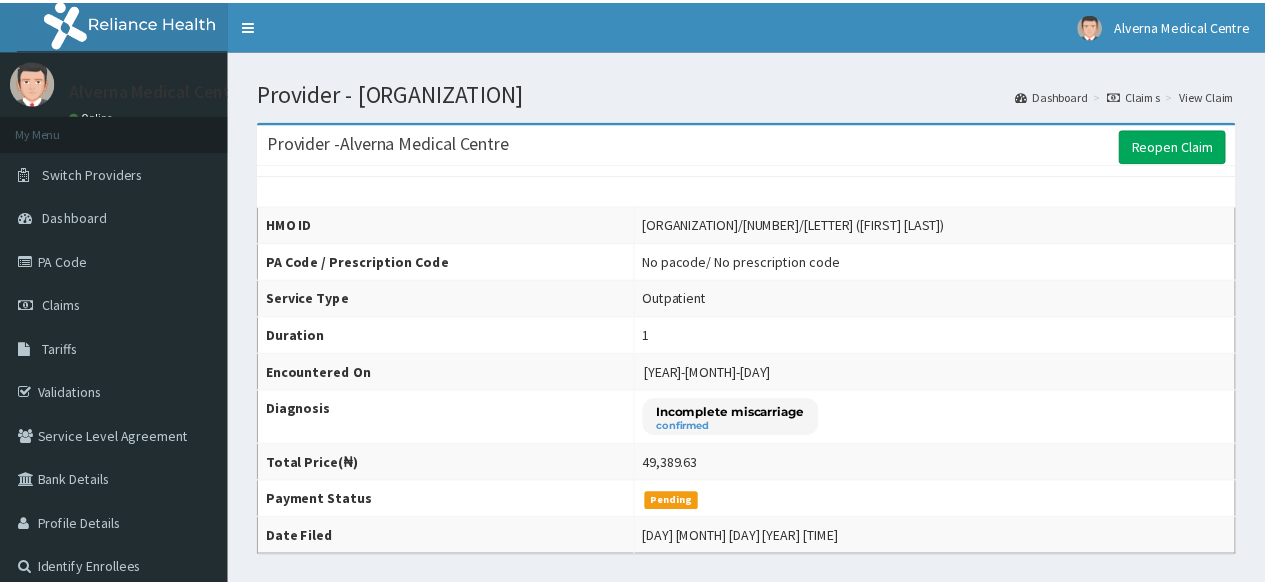 scroll, scrollTop: 0, scrollLeft: 0, axis: both 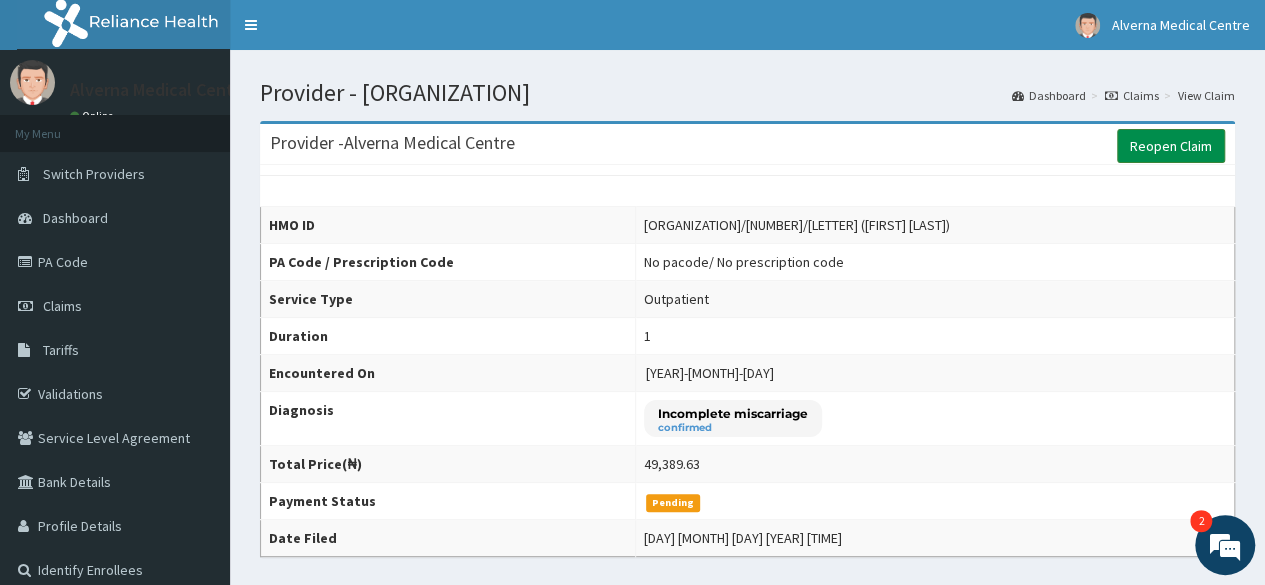click on "Reopen Claim" at bounding box center (1171, 146) 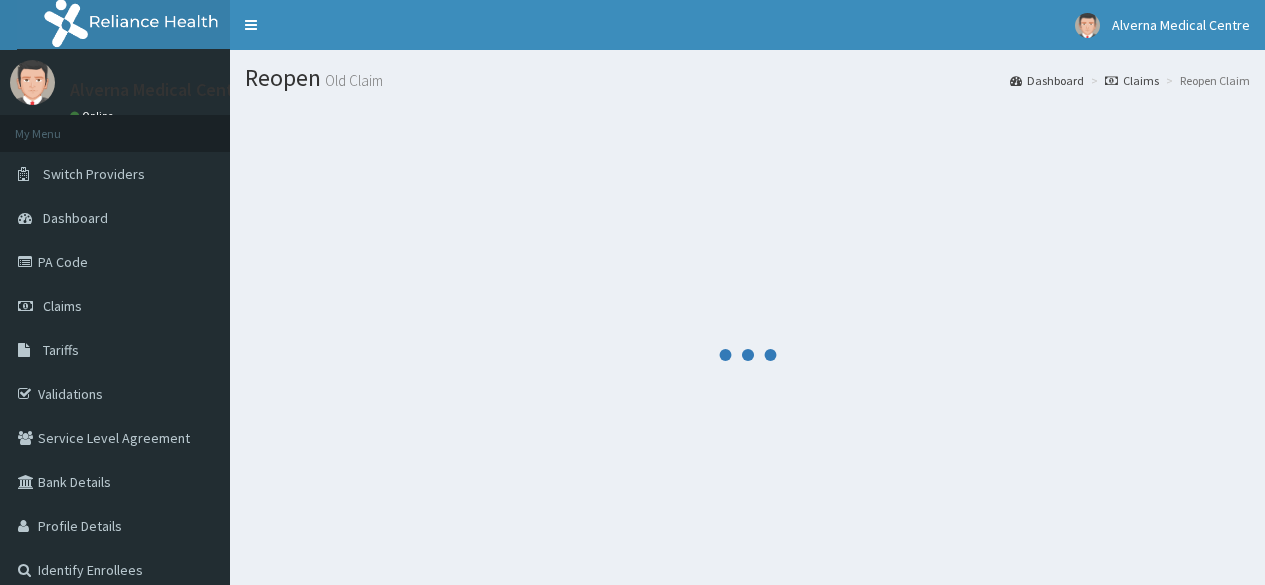scroll, scrollTop: 0, scrollLeft: 0, axis: both 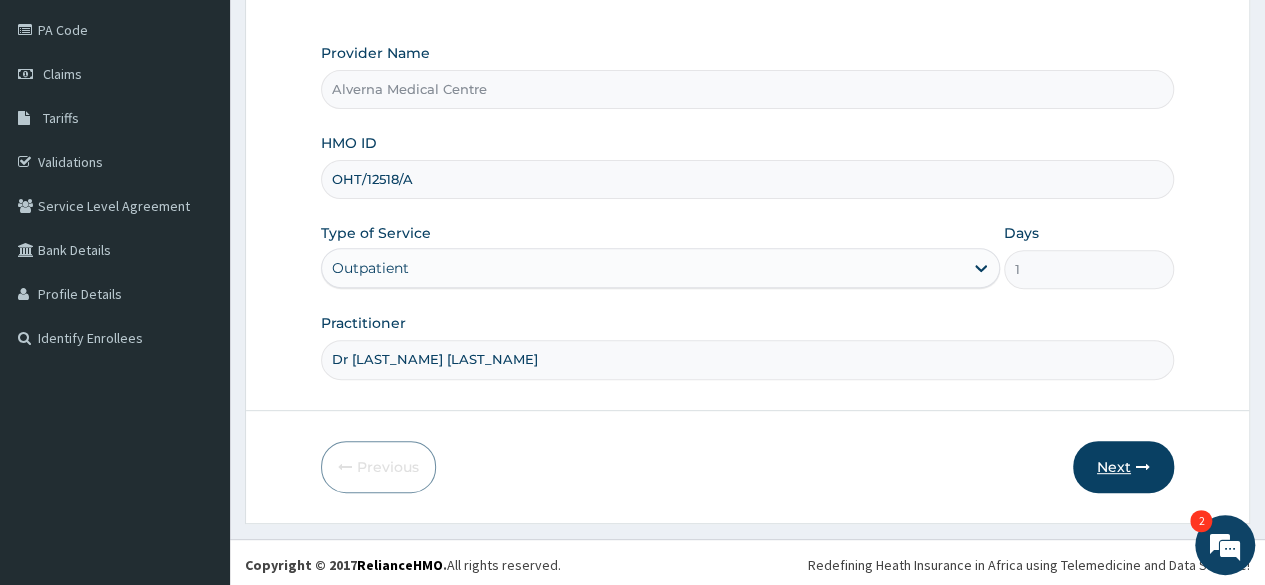 click on "Next" at bounding box center (1123, 467) 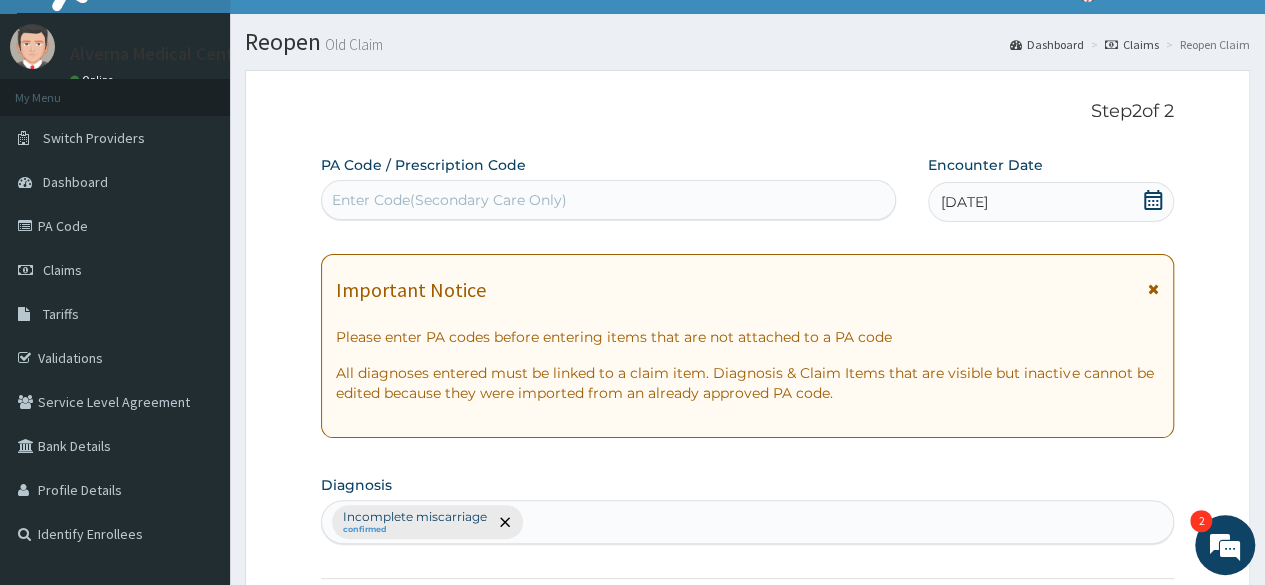 scroll, scrollTop: 0, scrollLeft: 0, axis: both 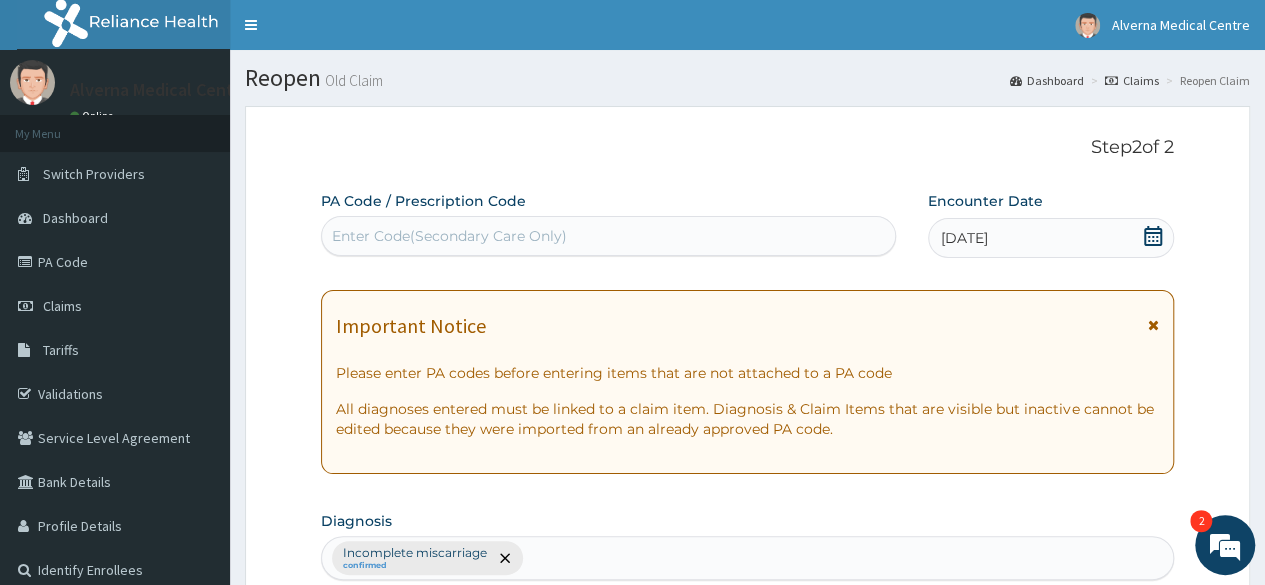click on "Enter Code(Secondary Care Only)" at bounding box center (449, 236) 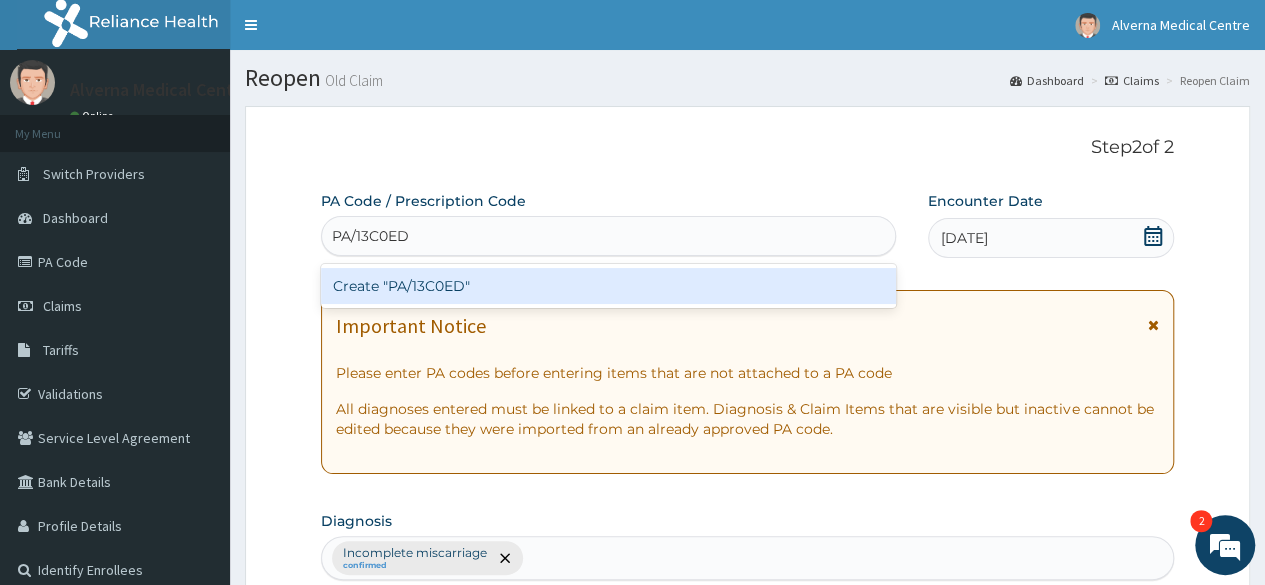 type on "PA/13C0ED" 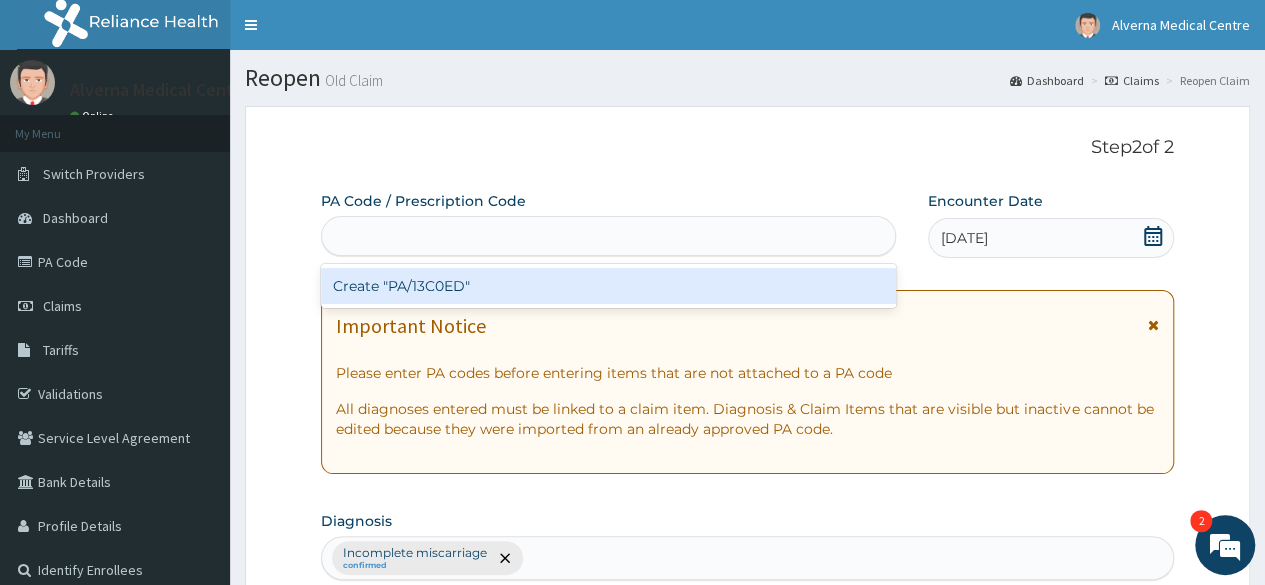 click on "PA/13C0ED" at bounding box center [608, 236] 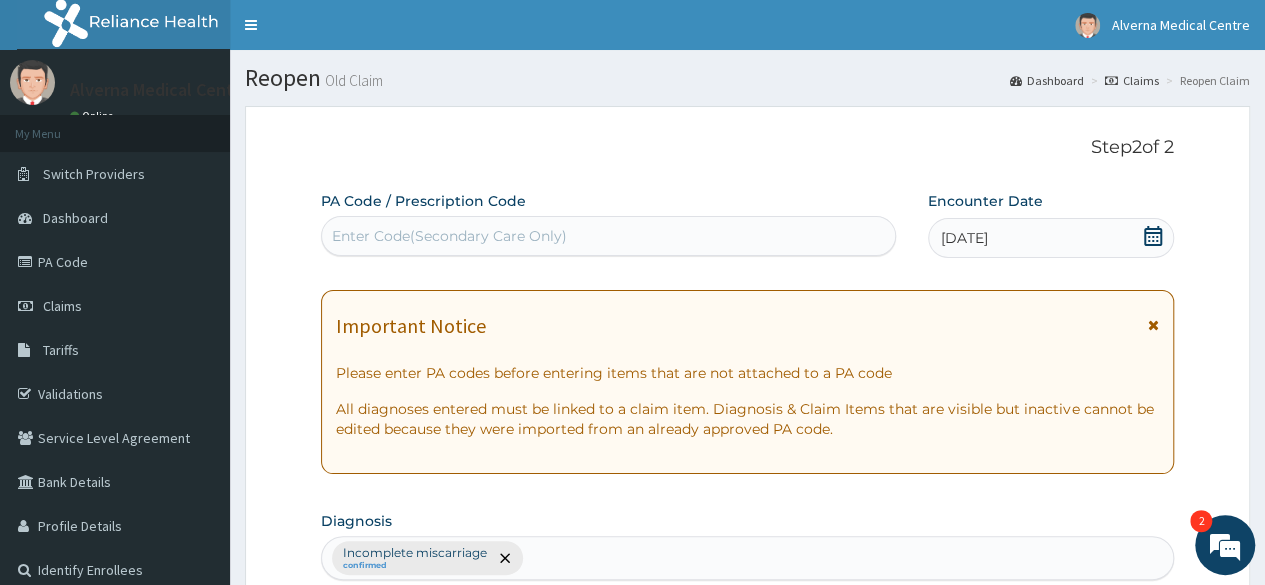 paste on "PA/13C0ED" 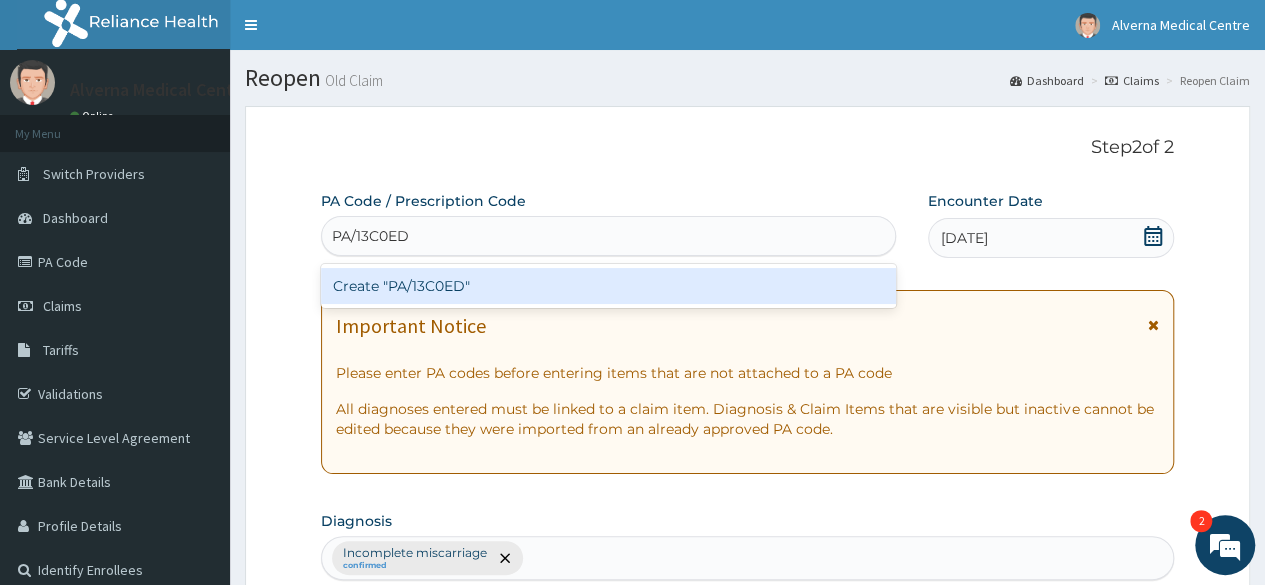 click on "Create "PA/13C0ED"" at bounding box center (608, 286) 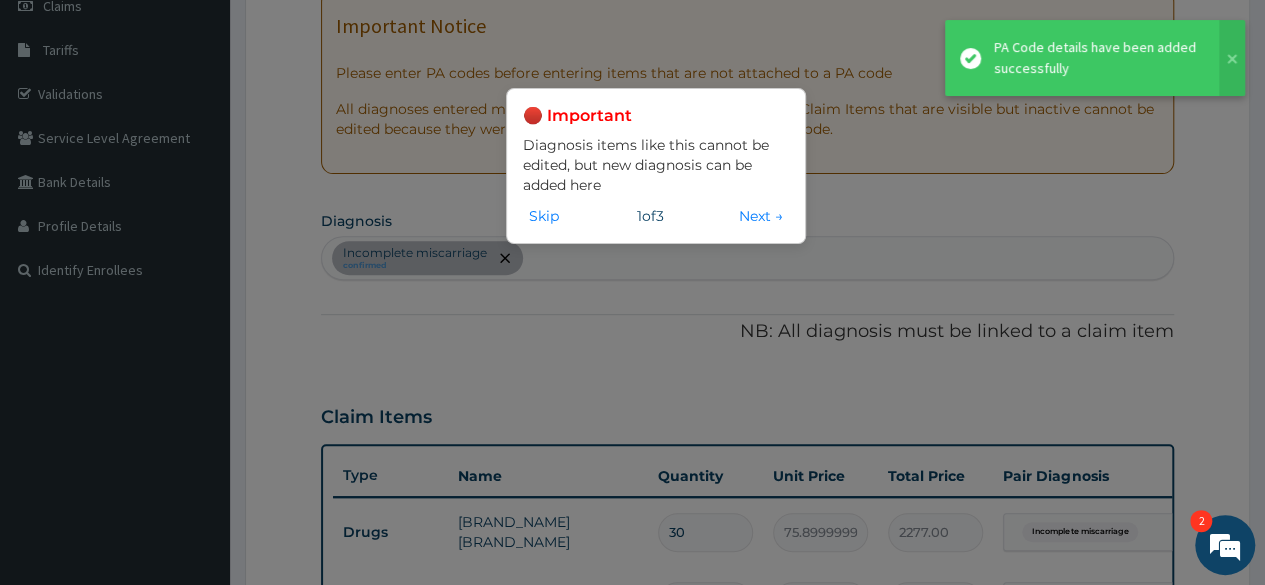scroll, scrollTop: 890, scrollLeft: 0, axis: vertical 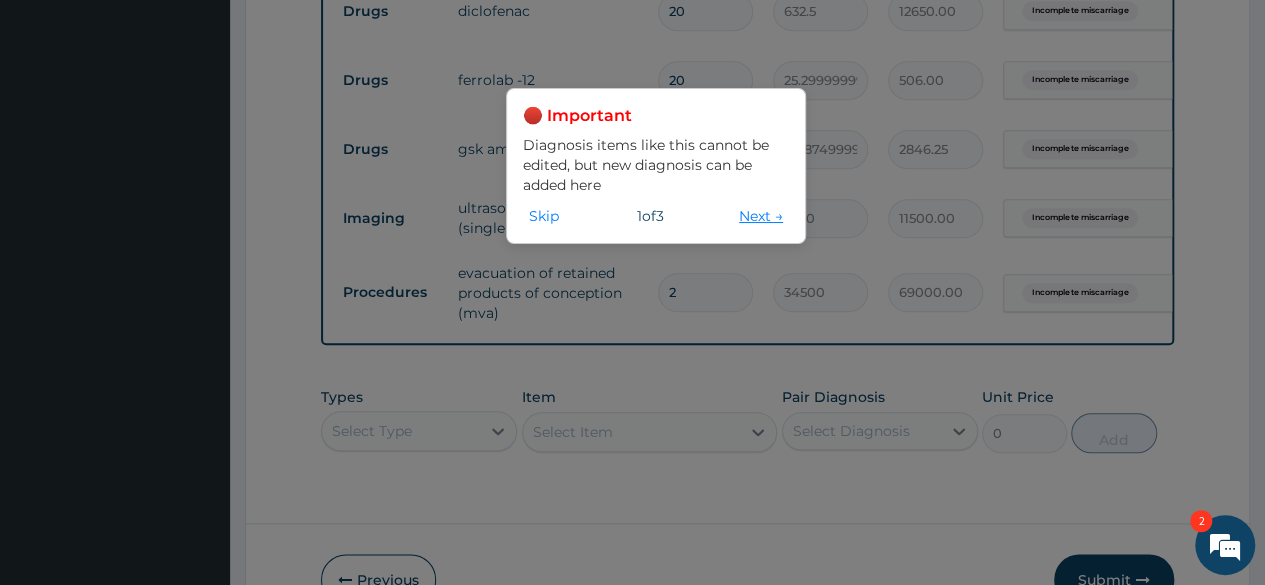 click on "Next →" at bounding box center [761, 216] 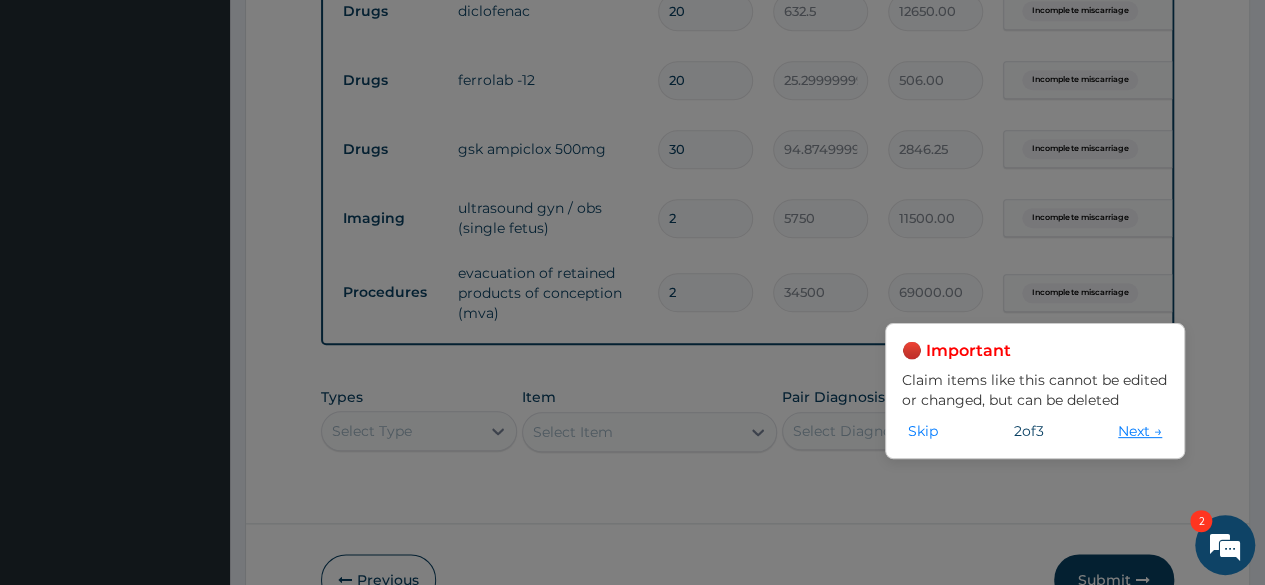 click on "Next →" at bounding box center [1140, 431] 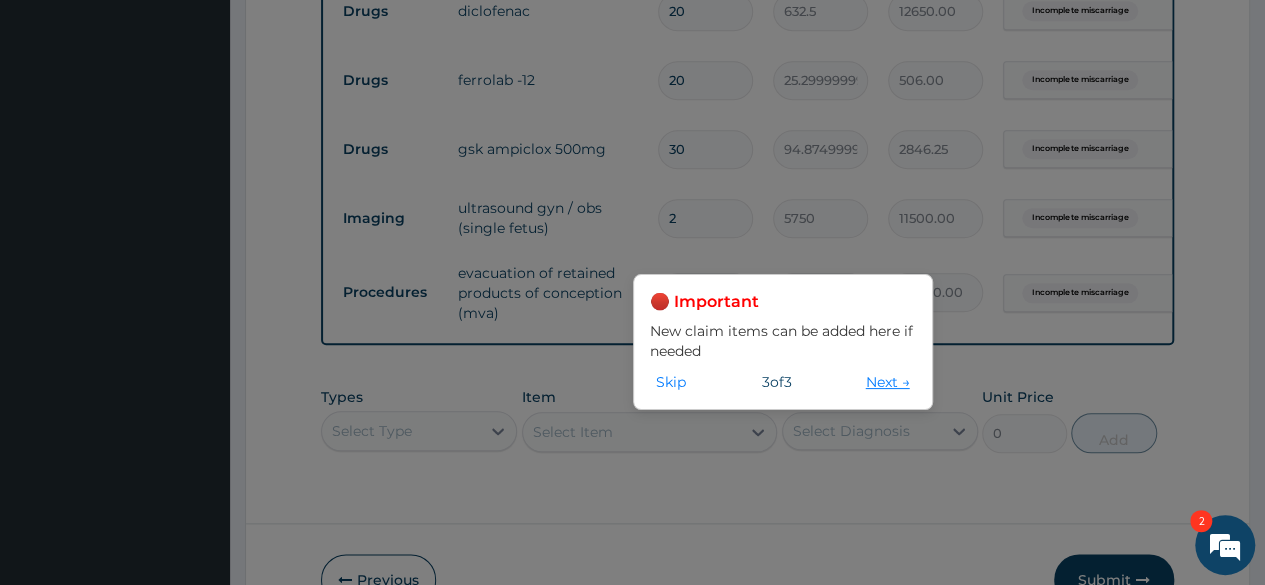 click on "Next →" at bounding box center [888, 382] 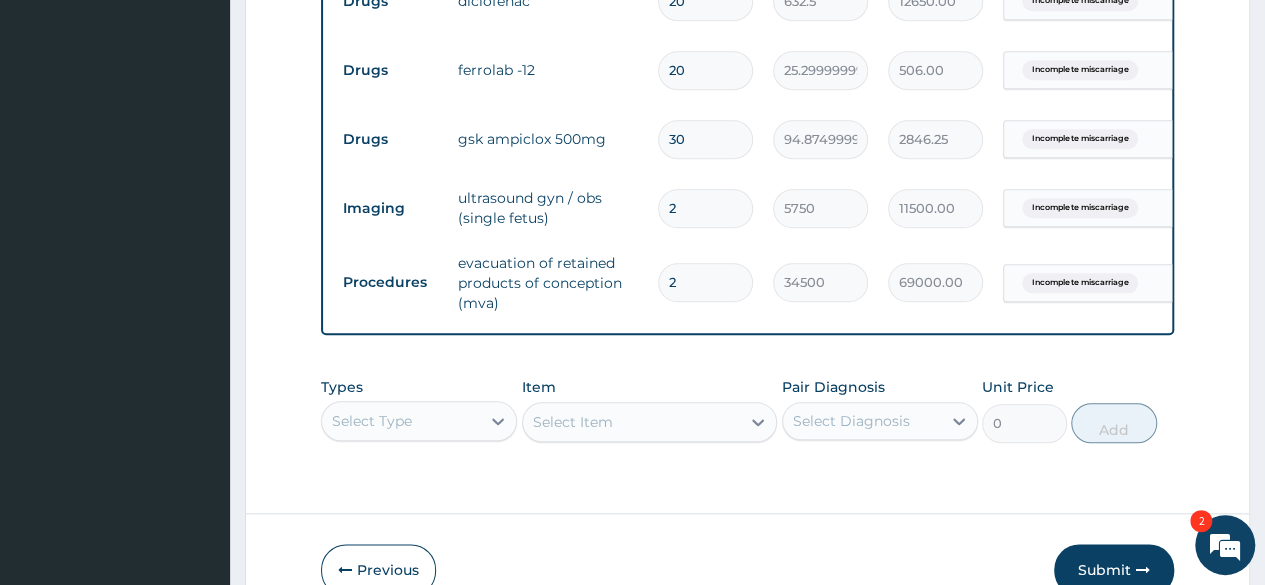scroll, scrollTop: 1021, scrollLeft: 0, axis: vertical 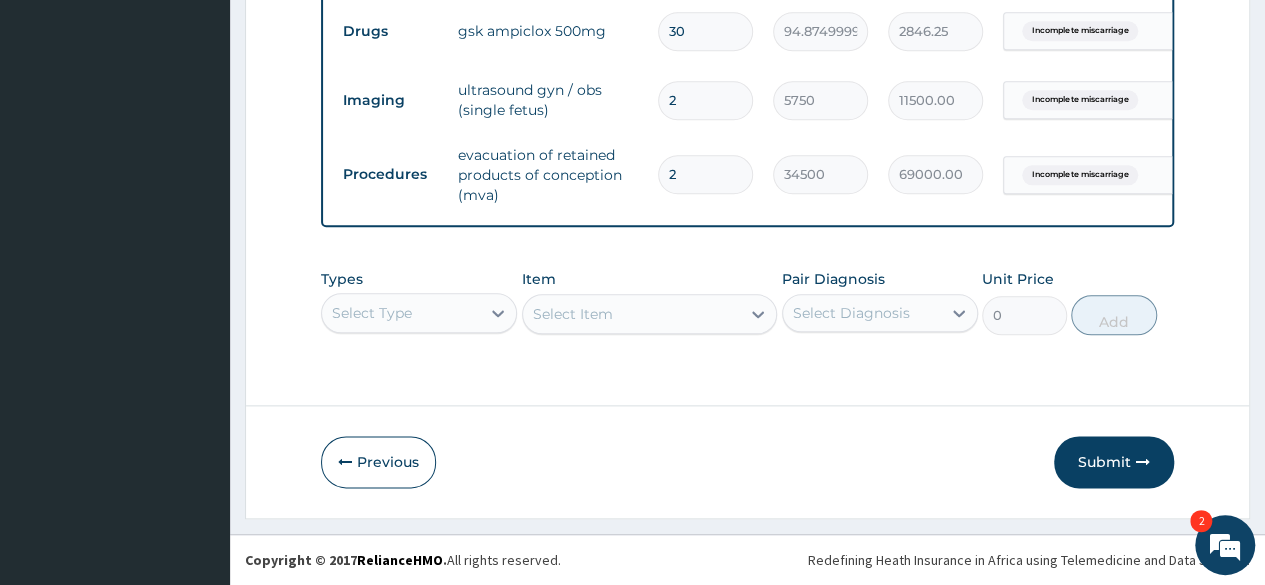 click on "Select Item" at bounding box center (650, 314) 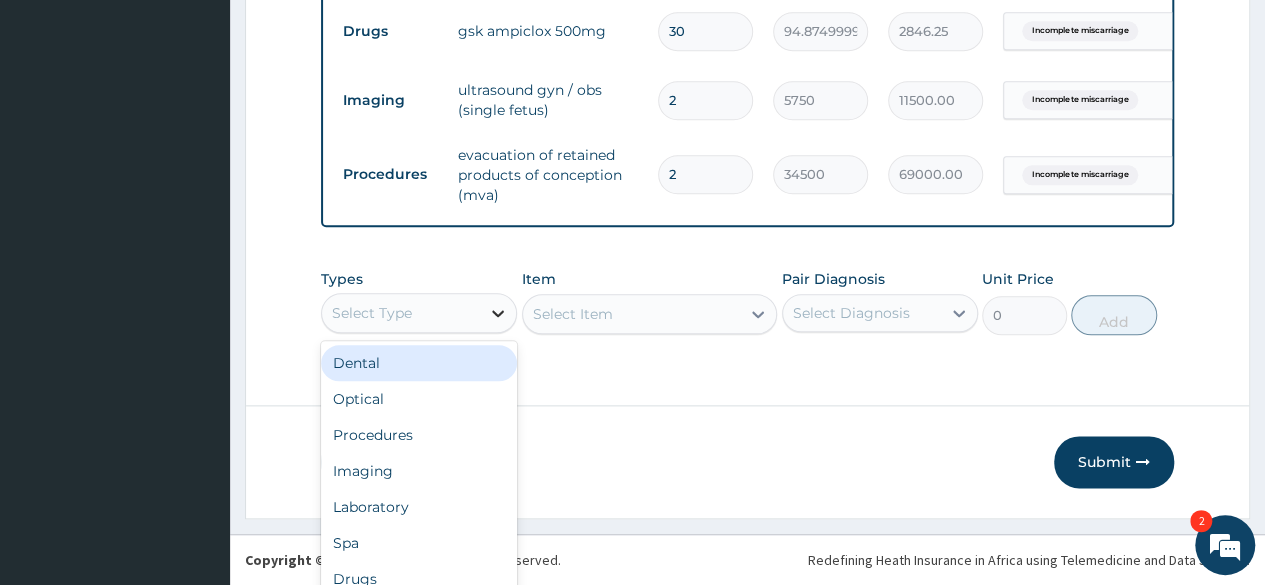 scroll, scrollTop: 56, scrollLeft: 0, axis: vertical 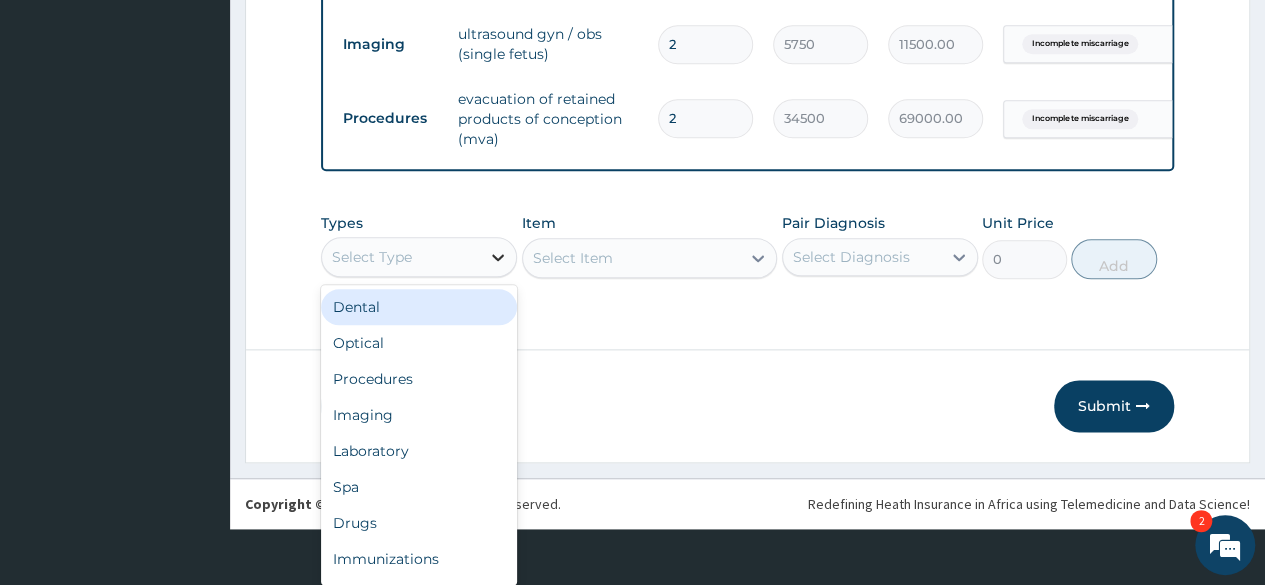 click on "option Dental focused, 1 of 10. 10 results available. Use Up and Down to choose options, press Enter to select the currently focused option, press Escape to exit the menu, press Tab to select the option and exit the menu. Select Type Dental Optical Procedures Imaging Laboratory Spa Drugs Immunizations Others Gym" at bounding box center (419, 257) 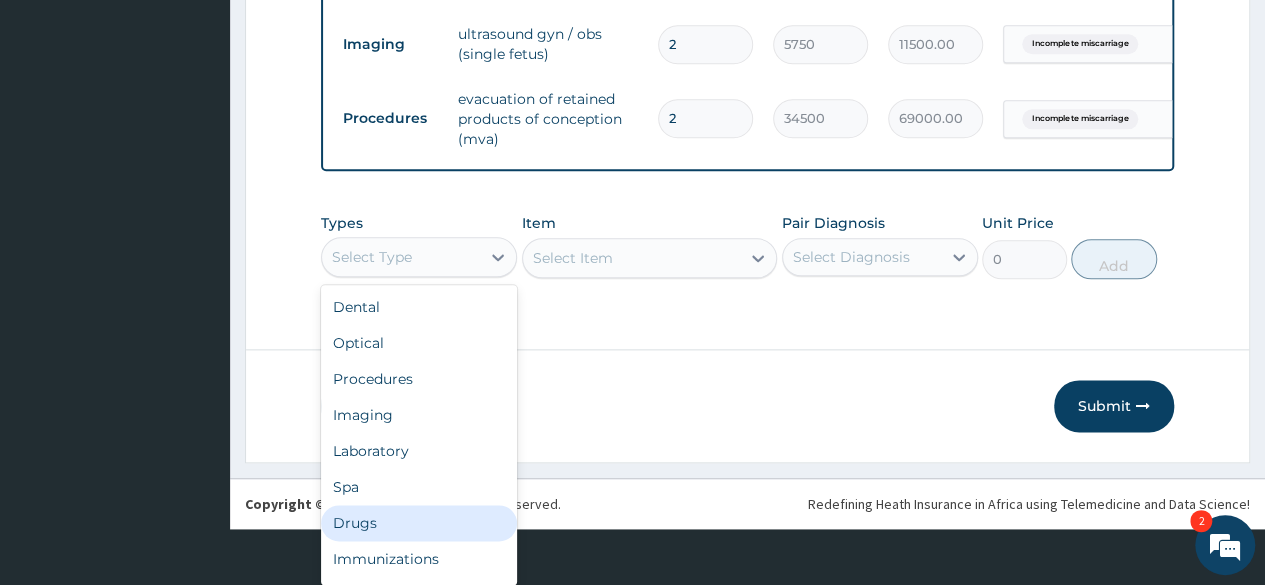 click on "Drugs" at bounding box center [419, 523] 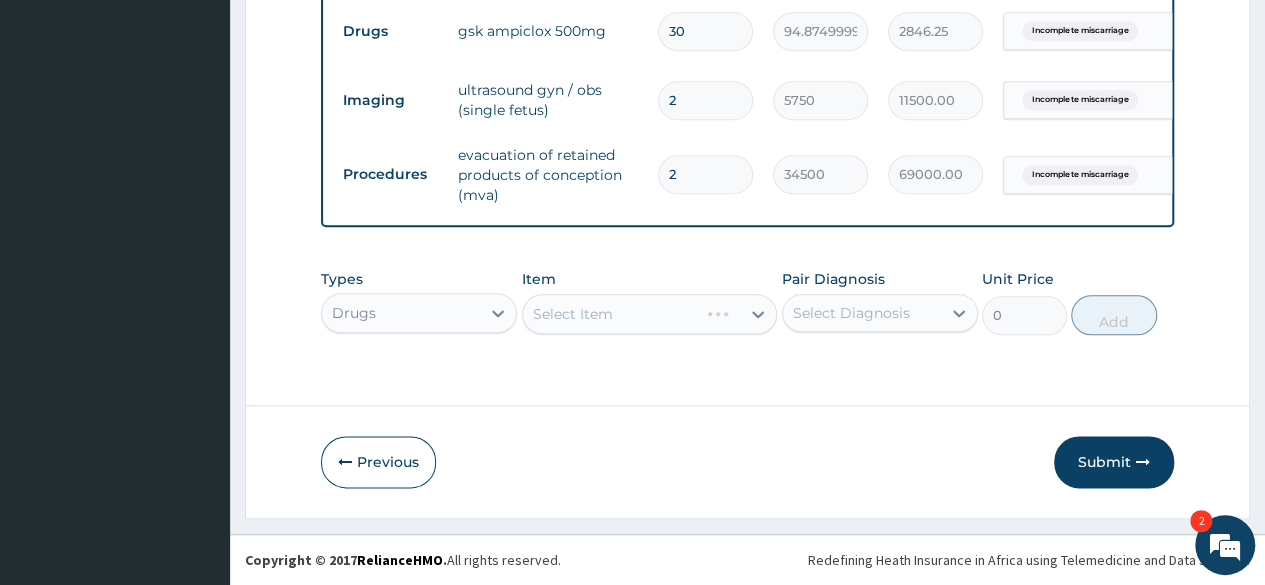 scroll, scrollTop: 0, scrollLeft: 0, axis: both 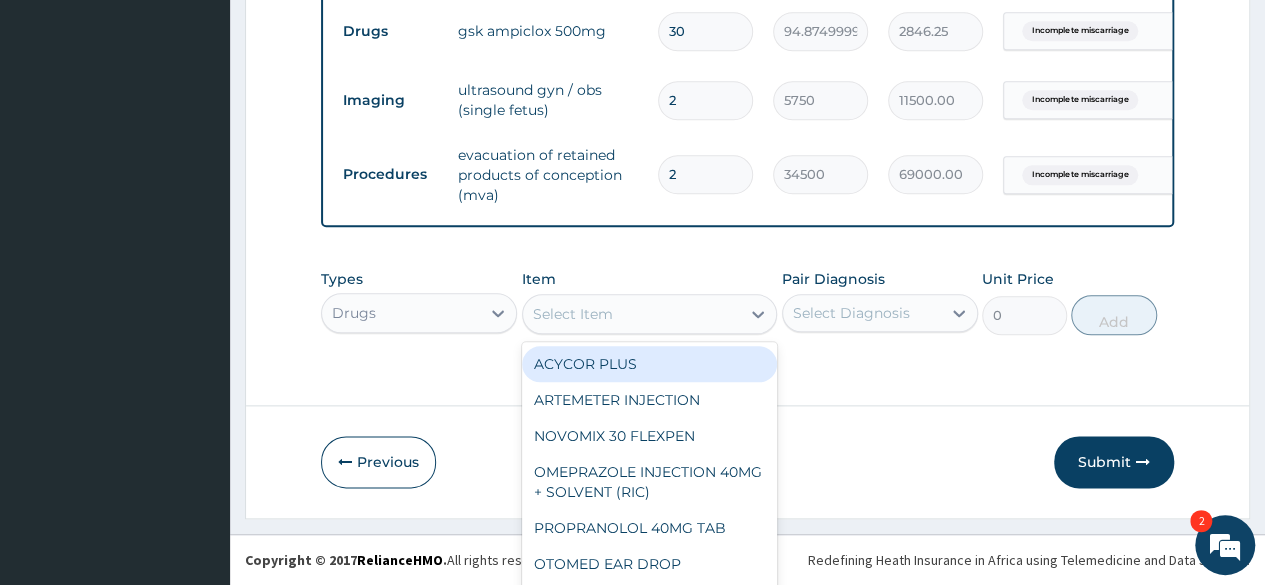 click on "option ACYCOR PLUS focused, 1 of 787. 787 results available. Use Up and Down to choose options, press Enter to select the currently focused option, press Escape to exit the menu, press Tab to select the option and exit the menu. Select Item ACYCOR PLUS ARTEMETER INJECTION NOVOMIX 30 FLEXPEN OMEPRAZOLE INJECTION 40MG + SOLVENT (RIC) PROPRANOLOL 40MG TAB OTOMED EAR DROP NEUROGESIC EXTRA 35G PERMETHRIN CREAM TABASIL TABS 250MG 2 X 7 LOPERAMIDE 2MG TABLET TAB ARTEQUICK X4 BENYLIN ORIGINAL STREPTOMYCIN DUTASTERIDE 0.5MG TAB VANCOMYCIN 1G INJECTION HYPOMER GEL RIVAROXABAN 20MG (XARELTO) TARIVID 200MG DRASTIN ANALGESIC TABLET ANACIN ASPIRIN 300MG TRIMETHOPRIM 200MG ASTYMIN CAPS PIRITON EXPECTORANT ADULT ABIDEC DROPS 0.4/0.8/0.8/8MG CIPROTAB 500MG X14 MENTHODEX SMALL FERROLAB -12 AGARYTULLE STERILE METHYL SALICYLATE ANUSOL SUPPOSITORIES FASTUM GEL DIAZEPAM 5MG TAB DICLOMOL GEL NEUTROBACT CREAM P-ALAXIN SYP VOLTAREN RETARD 100 AFRICURE'S COD-LIVER OIL CAPSULE 1000MG CYTOTEC 200MCG GSK AMOXIL 125MG/5ML SUSPENSION 100ML" at bounding box center (650, 314) 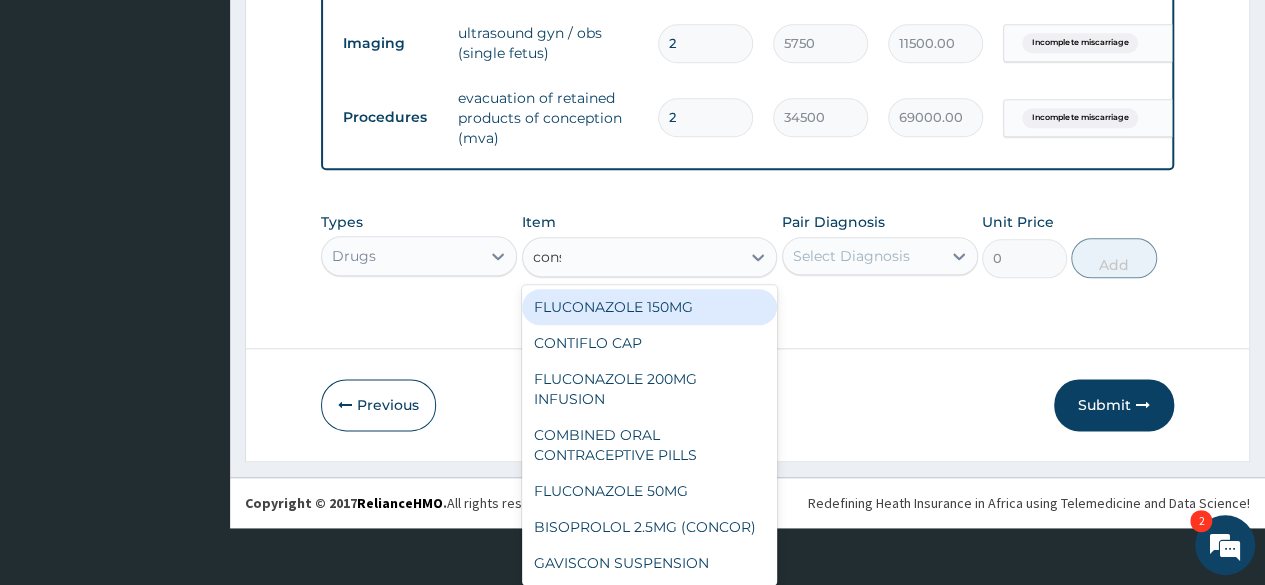 scroll, scrollTop: 0, scrollLeft: 0, axis: both 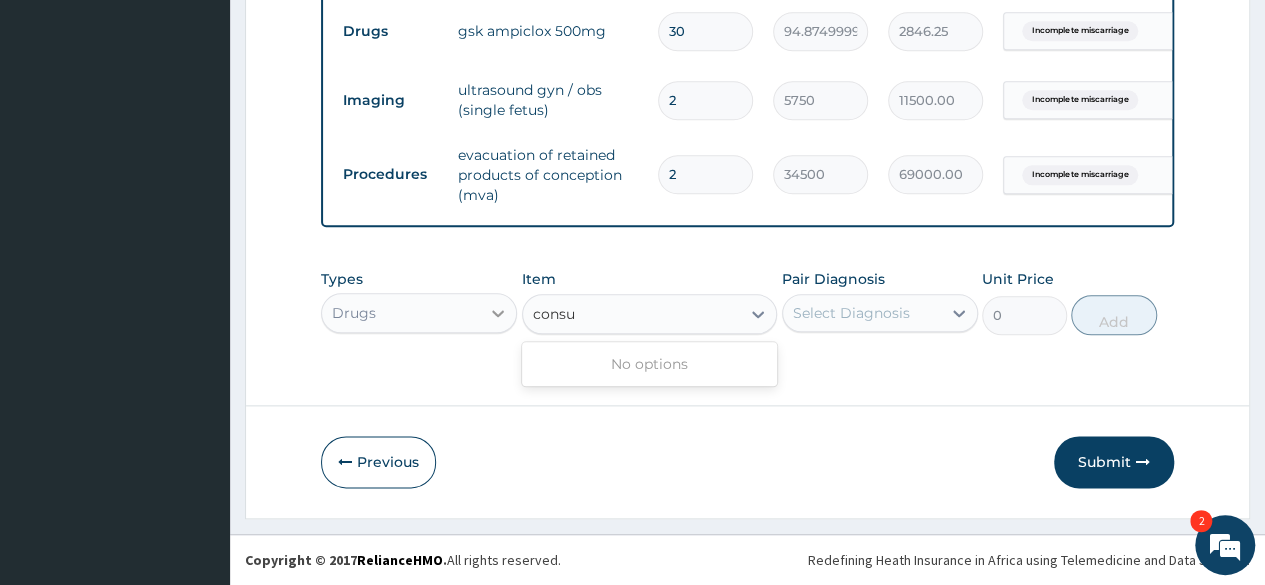 type on "consu" 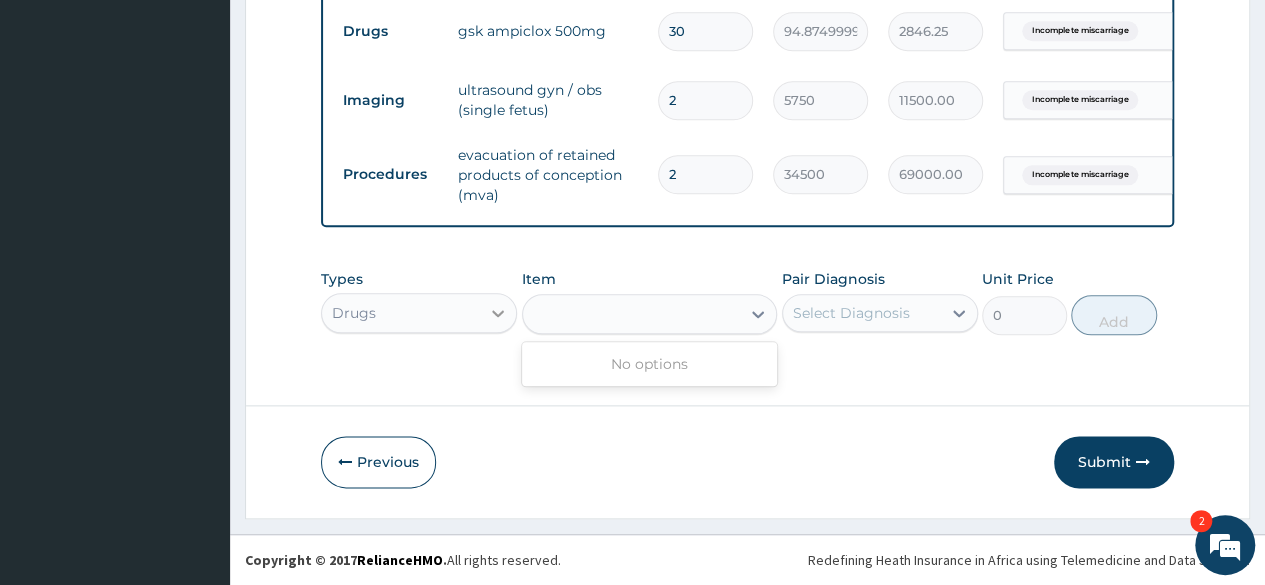 click on "Drugs" at bounding box center (419, 313) 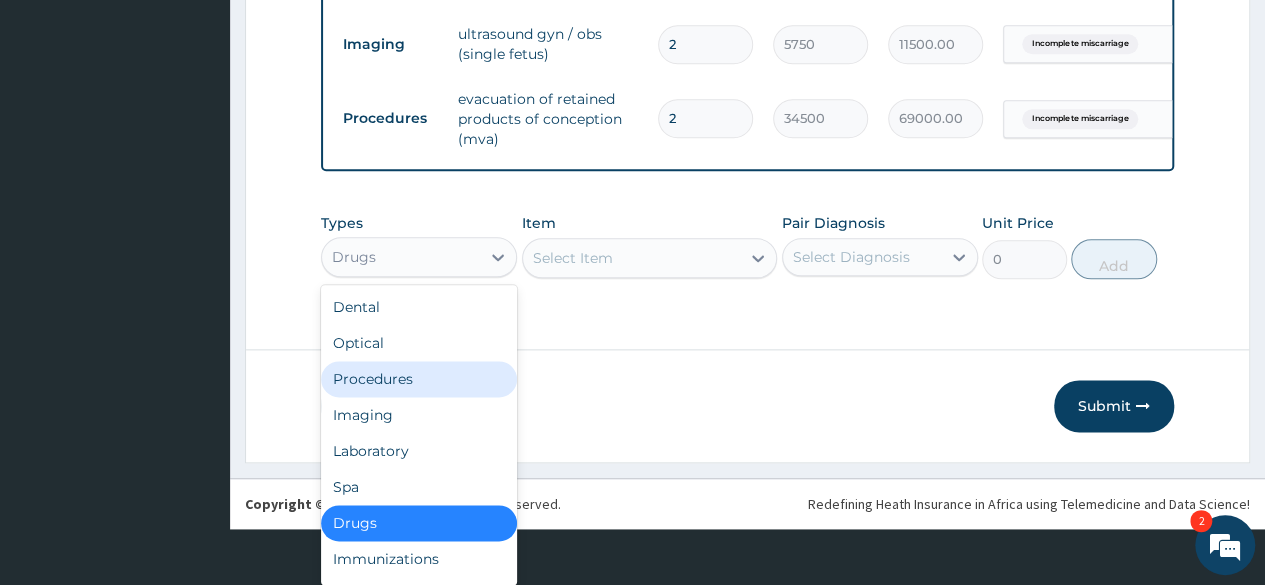 click on "Procedures" at bounding box center [419, 379] 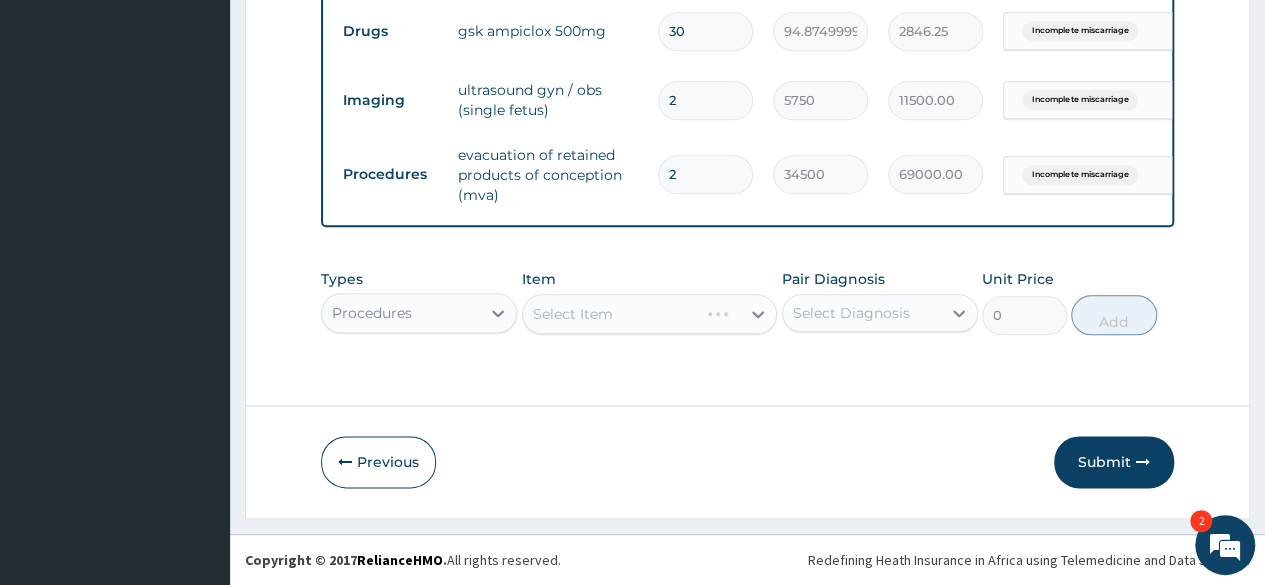 scroll, scrollTop: 0, scrollLeft: 0, axis: both 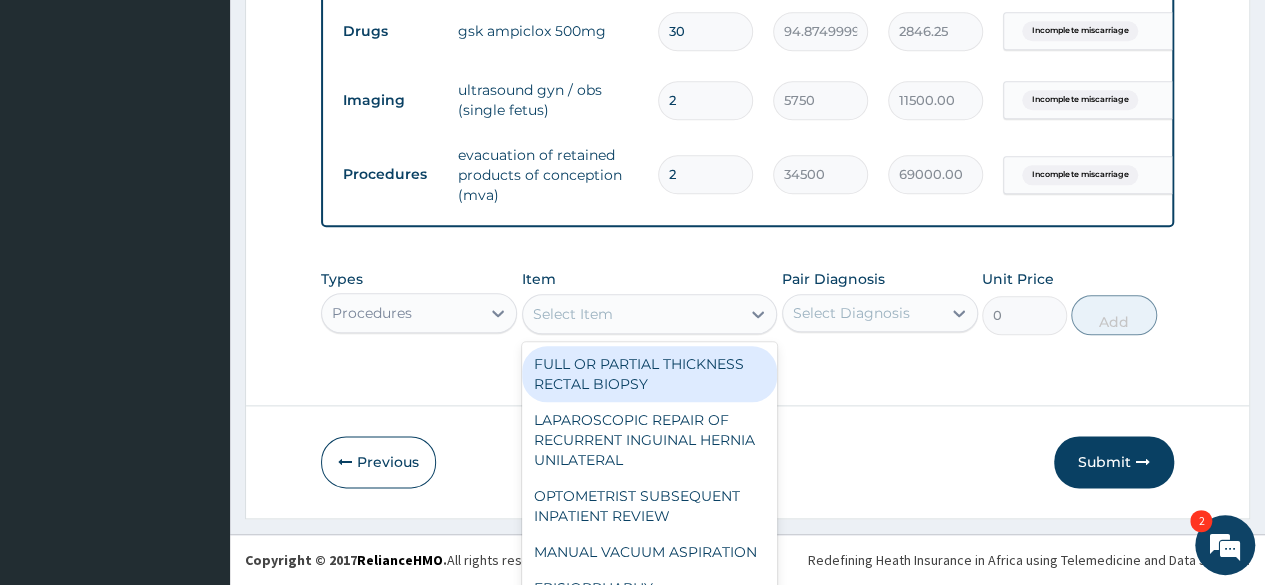 click on "option FULL OR PARTIAL THICKNESS RECTAL BIOPSY focused, 1 of 625. 625 results available. Use Up and Down to choose options, press Enter to select the currently focused option, press Escape to exit the menu, press Tab to select the option and exit the menu. Select Item FULL OR PARTIAL THICKNESS RECTAL BIOPSY LAPAROSCOPIC REPAIR OF RECURRENT INGUINAL HERNIA UNILATERAL OPTOMETRIST SUBSEQUENT INPATIENT REVIEW MANUAL VACUUM ASPIRATION EPISIORRHAPHY OPHTHALMOLOGIST SUBSEQUENT INPATIENT REVIEW PSYCHOLOGIST SESSION COLLE'S SPLINT EXCISION OF DIVERTICULUM OF URETHRA PAEDIATRIC PULMONOLOGIST SUBSEQUENT INPATIENT REVIEW OTHERS (INTERNAL MEDICINE PHYSICIAN) - FOLLOW UP BILATERAL OOPHORECTOMY AND SALPINGECTOMY INFRARED THERAPY FOR PAIN AMPUTATION OF TOE REPAIR OF BILE DUCT WOUND DRESSING 2-10% ORCHIOPEXY BILATERAL NEUROSURGEON FIRST OUTPATIENT CONSULTATION EXCISION OF EPIDIDYMAL CYST REMOVAL OF FOREIGN BODY FROM CAVITY OF NOSE WITH GA INTENSIVIST EMERGENCY CALL OUT ALVEOLAR BONE GRAFT UNILATERAL PAEDIATRIC ECHOCARDIOGRAM" at bounding box center [650, 314] 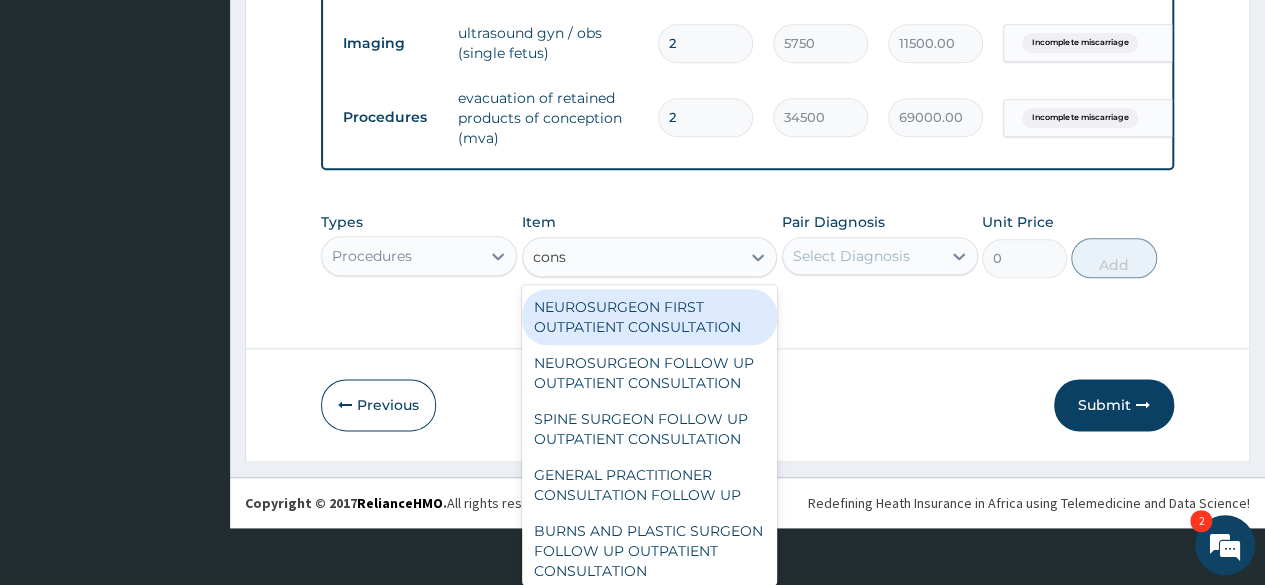 type on "consu" 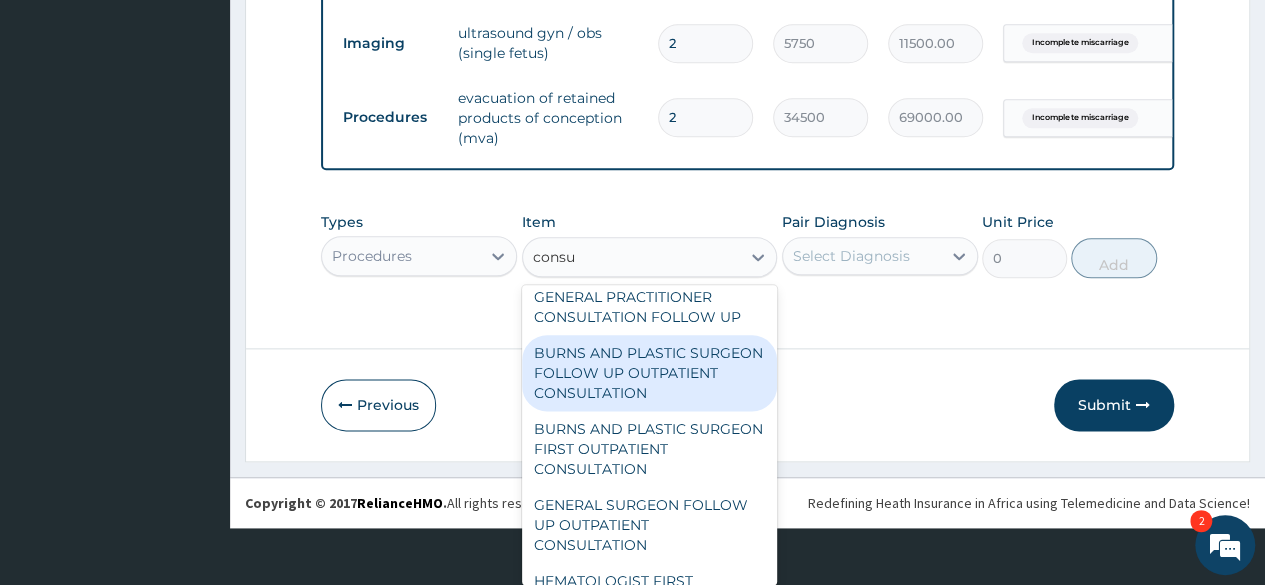 scroll, scrollTop: 200, scrollLeft: 0, axis: vertical 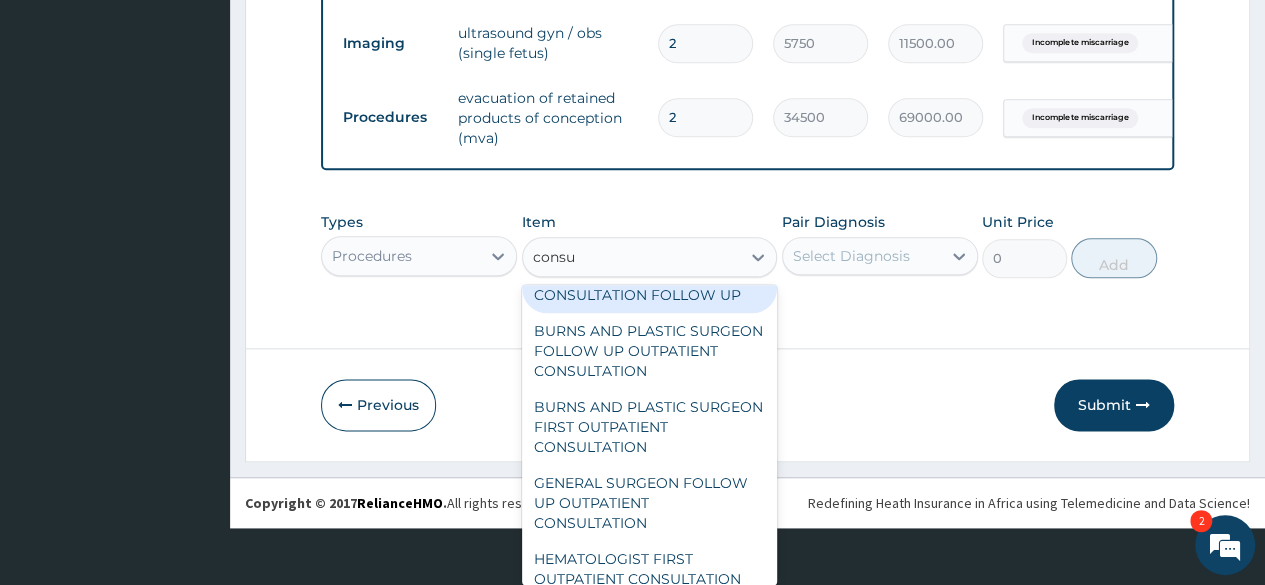 click on "GENERAL PRACTITIONER CONSULTATION FOLLOW UP" at bounding box center [650, 285] 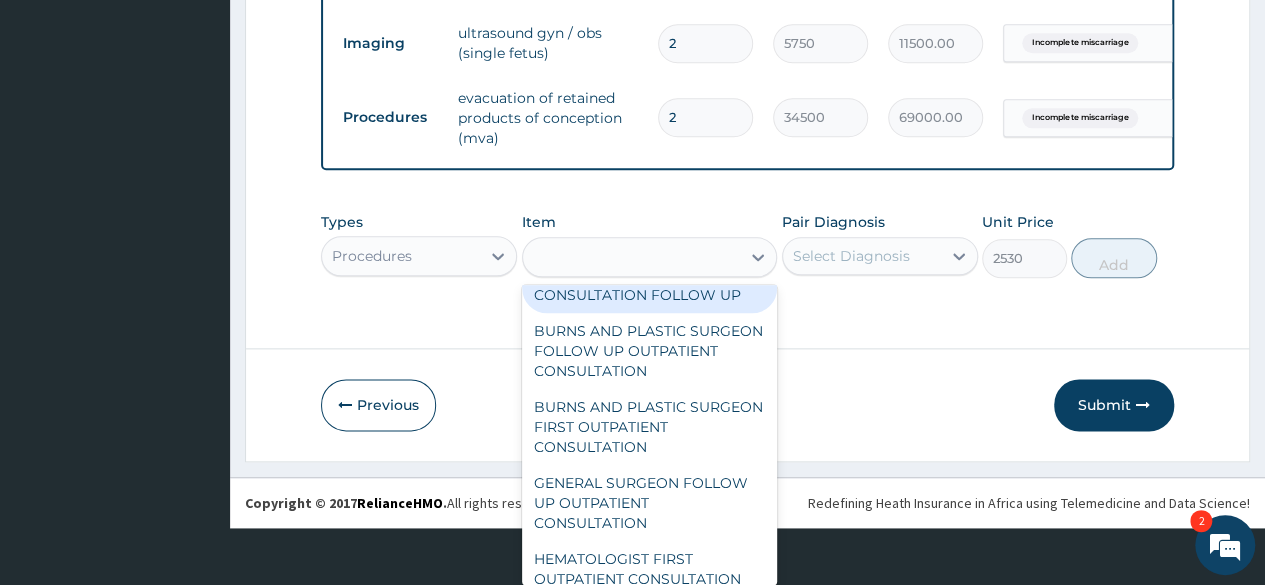 scroll, scrollTop: 0, scrollLeft: 0, axis: both 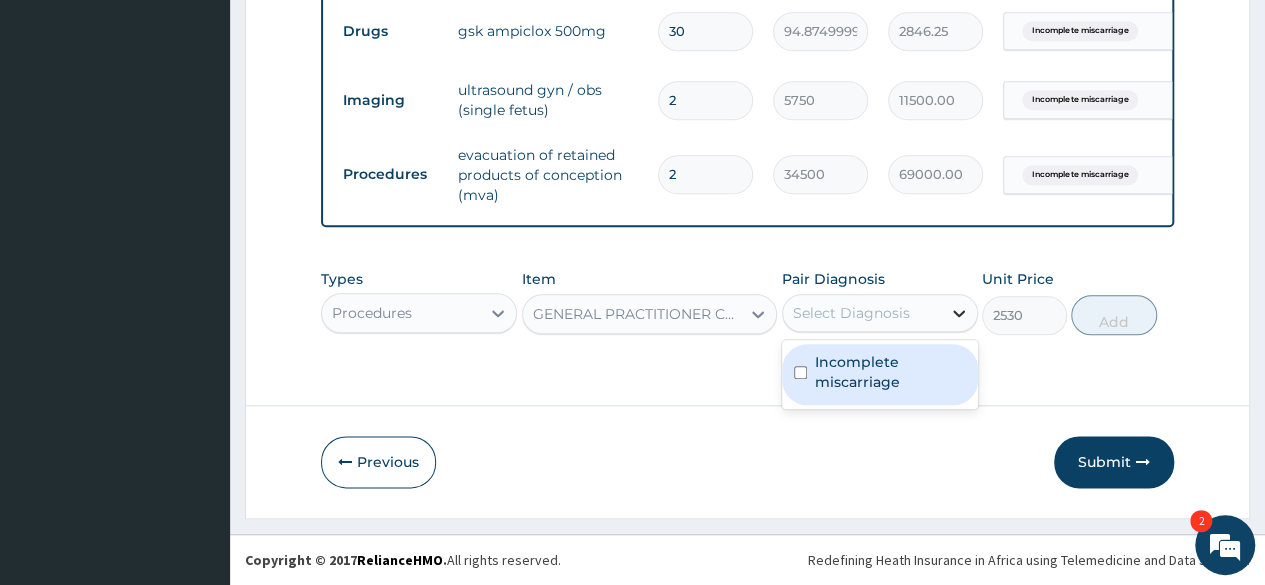 click 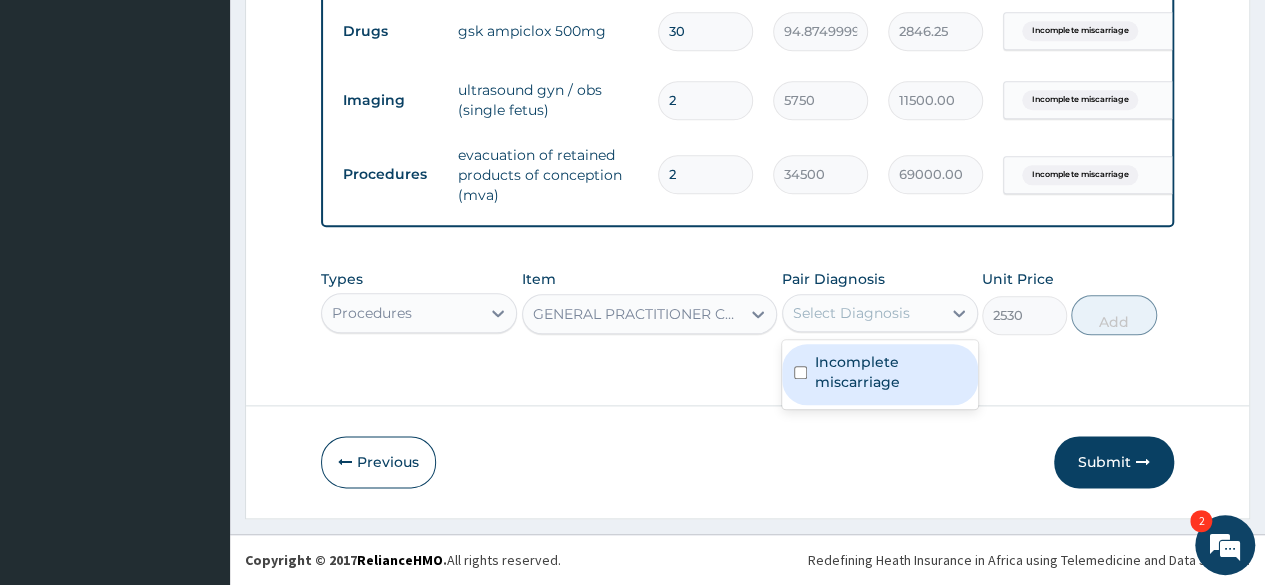 click on "Incomplete miscarriage" at bounding box center [890, 372] 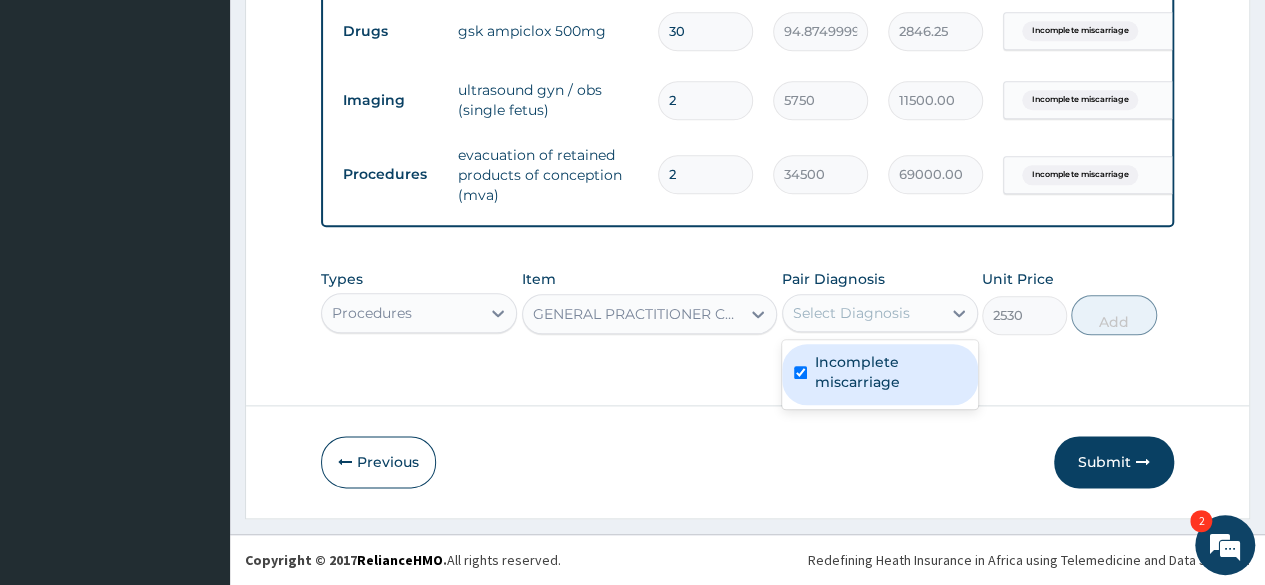 checkbox on "true" 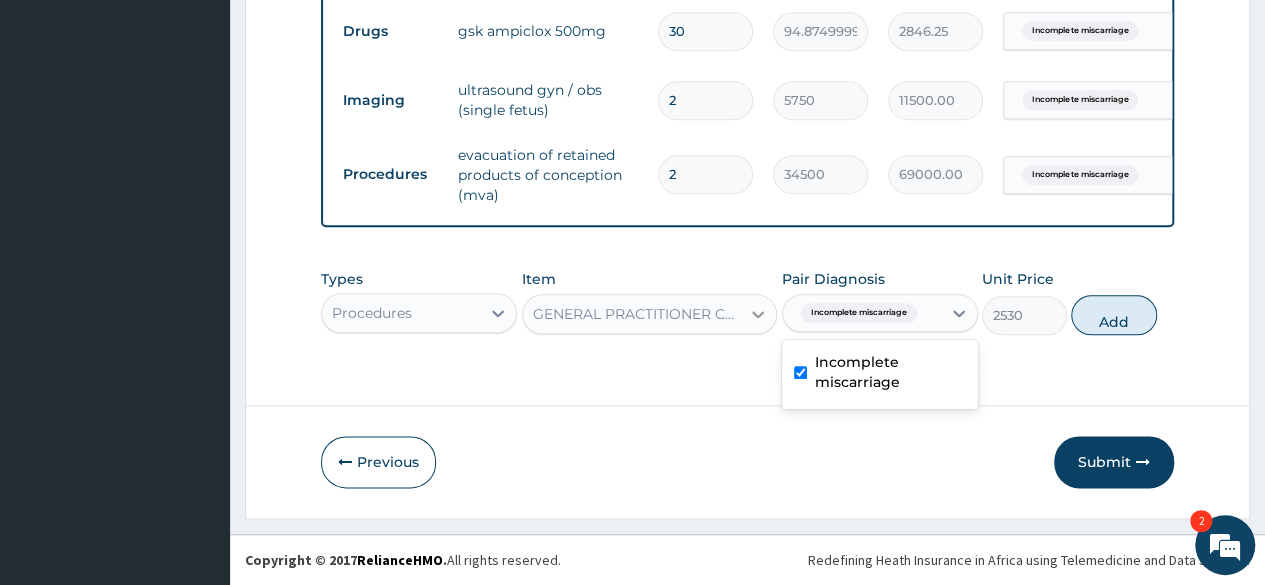 click on "GENERAL PRACTITIONER CONSULTATION FOLLOW UP" at bounding box center (650, 314) 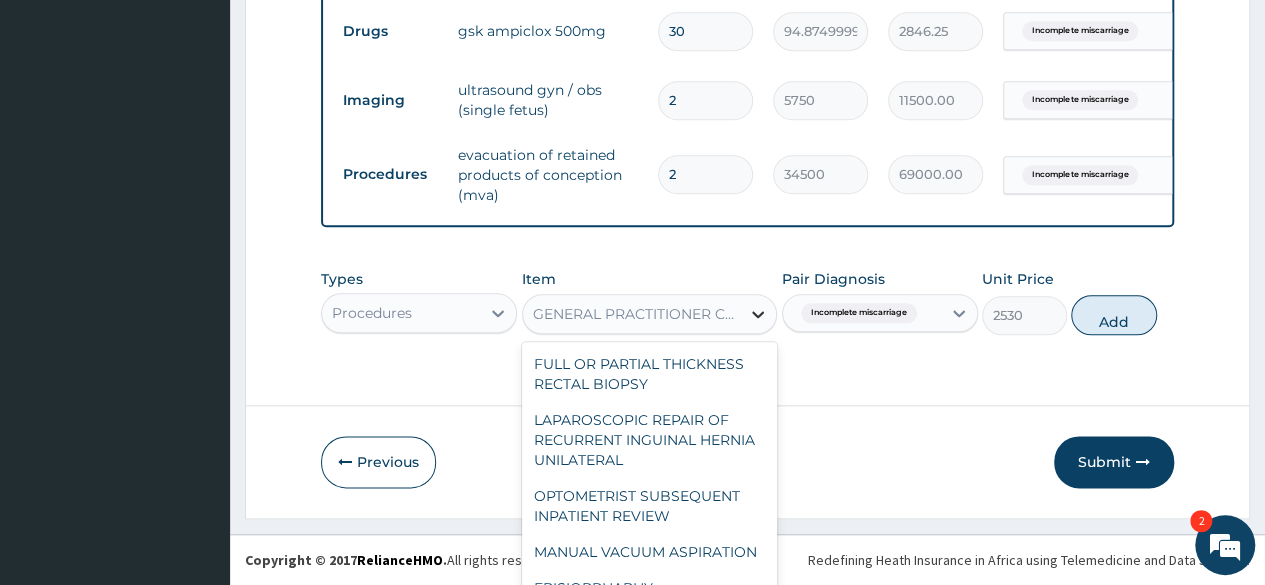 scroll, scrollTop: 58, scrollLeft: 0, axis: vertical 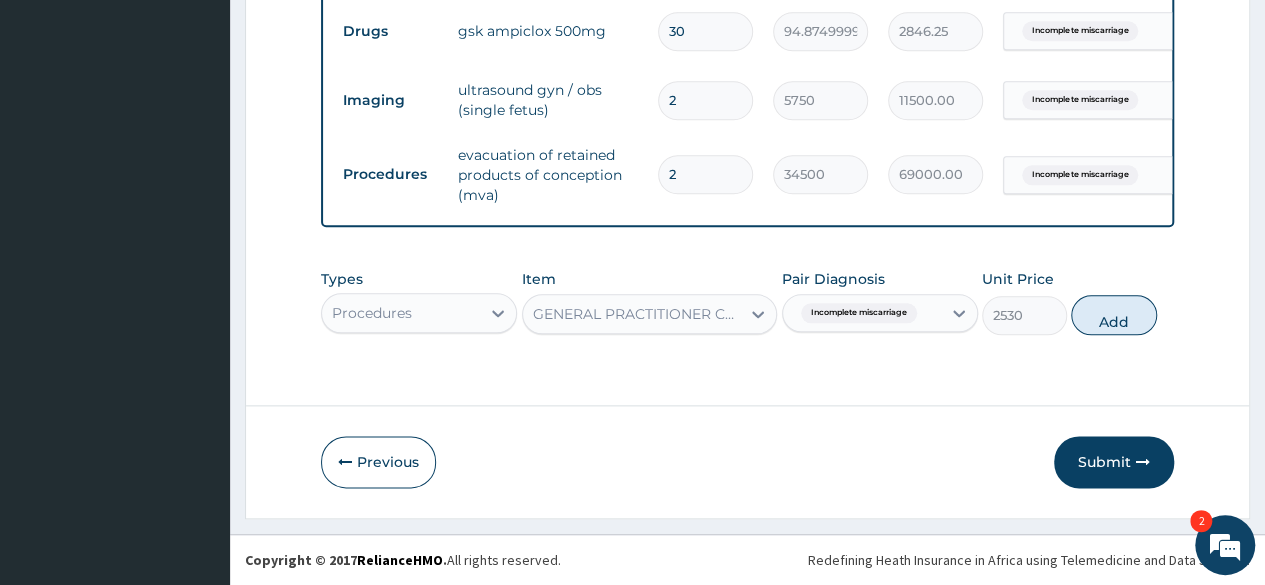 click on "Step  2  of 2 PA Code / Prescription Code PA/13C0ED Encounter Date 04-07-2025 Important Notice Please enter PA codes before entering items that are not attached to a PA code   All diagnoses entered must be linked to a claim item. Diagnosis & Claim Items that are visible but inactive cannot be edited because they were imported from an already approved PA code. Diagnosis Incomplete miscarriage confirmed NB: All diagnosis must be linked to a claim item Claim Items Type Name Quantity Unit Price Total Price Pair Diagnosis Actions Drugs flagly 400 sanofi 30 75.89999999999999 2277.00 Incomplete miscarriage Delete Drugs diclofenac 20 632.5 12650.00 Incomplete miscarriage Delete Drugs ferrolab -12 20 25.299999999999997 506.00 Incomplete miscarriage Delete Drugs gsk ampiclox 500mg 30 94.87499999999999 2846.25 Incomplete miscarriage Delete Imaging ultrasound gyn / obs (single fetus) 2 5750 11500.00 Incomplete miscarriage Delete Procedures evacuation of retained products of conception (mva) 2 34500 69000.00 Delete Types" at bounding box center [747, -192] 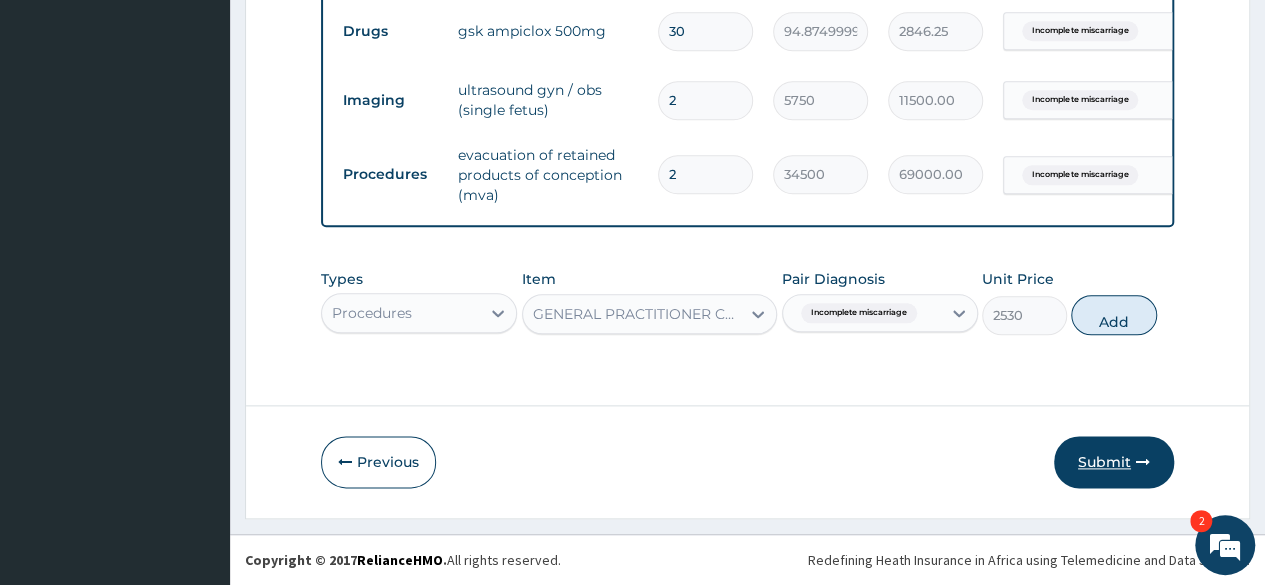 click on "Submit" at bounding box center [1114, 462] 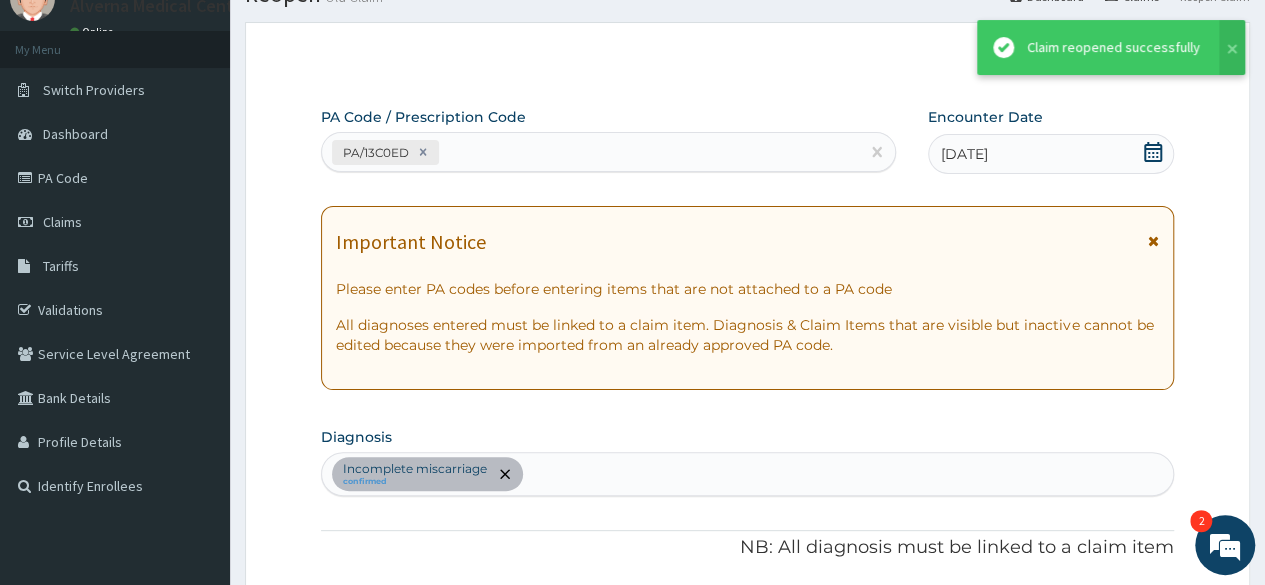 scroll, scrollTop: 1021, scrollLeft: 0, axis: vertical 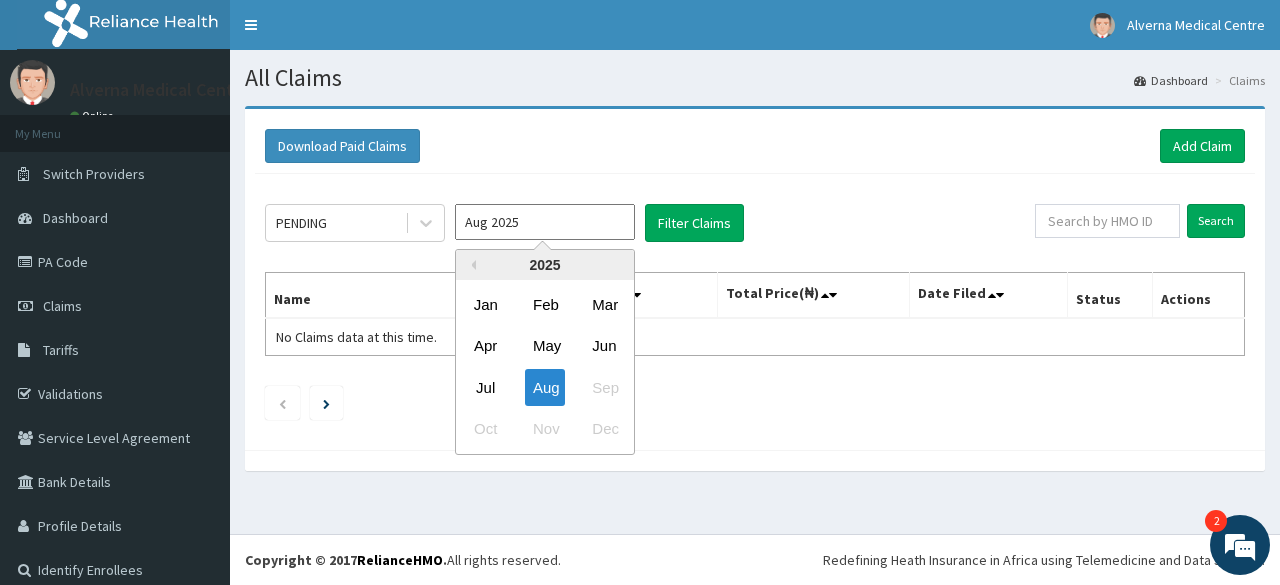 click on "Aug 2025" at bounding box center [545, 222] 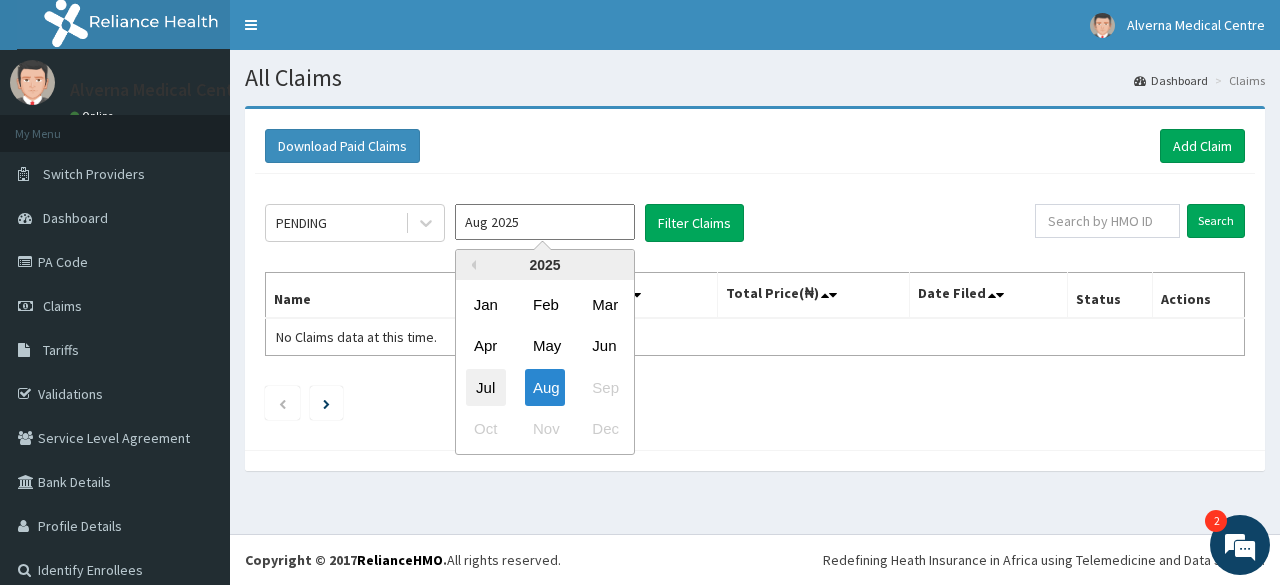 click on "Jul" at bounding box center [486, 387] 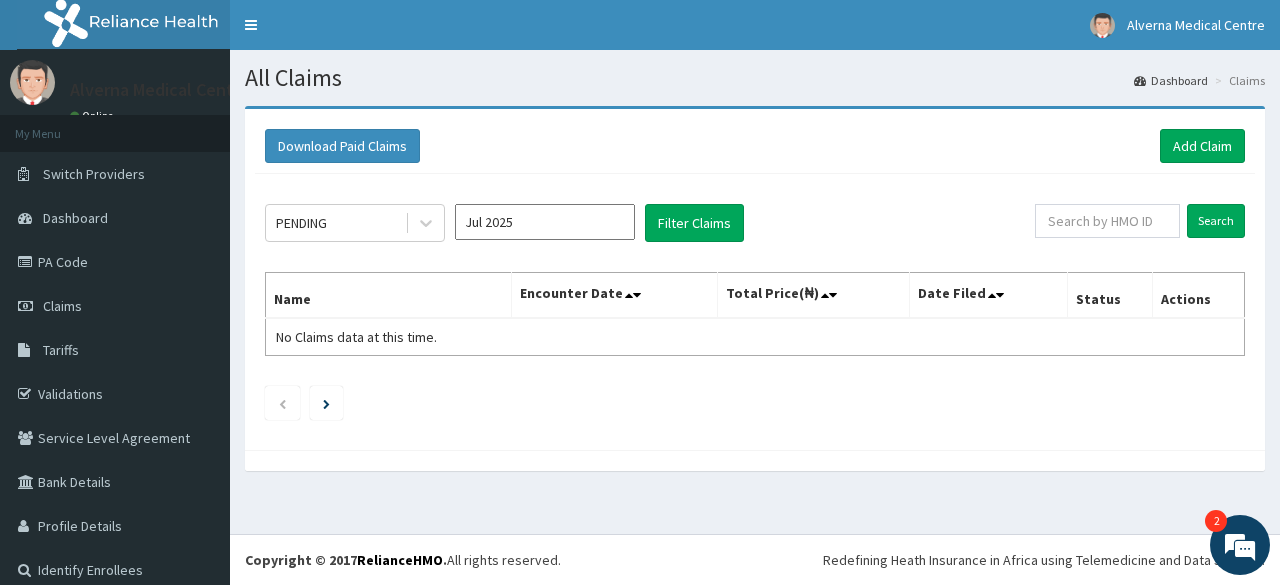 type on "Jul 2025" 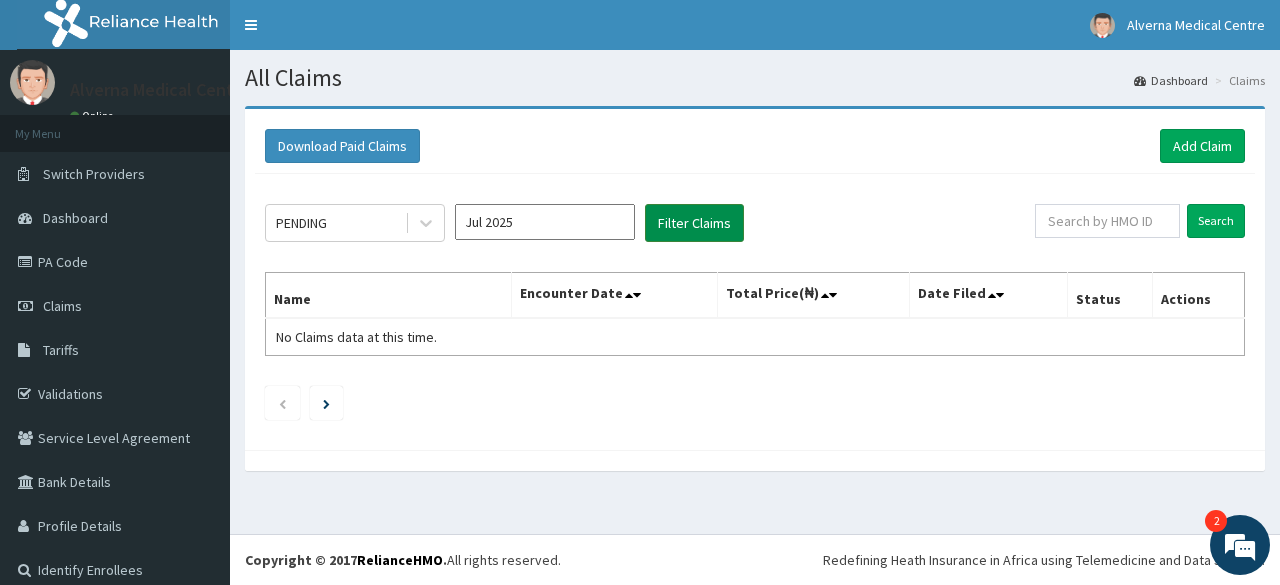 click on "Filter Claims" at bounding box center [694, 223] 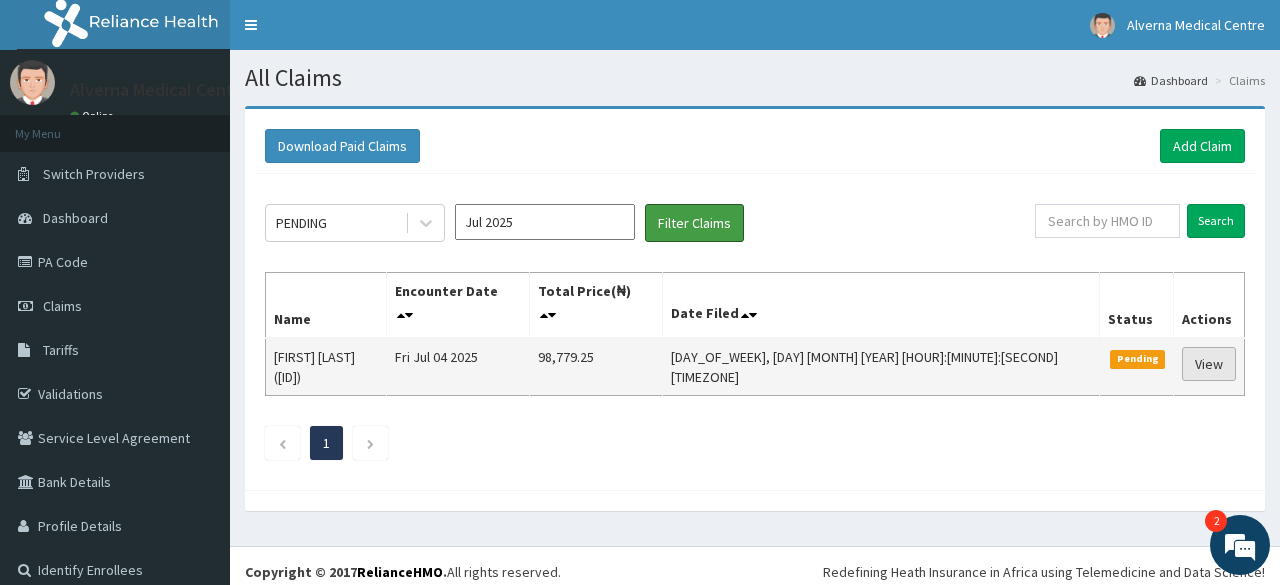 scroll, scrollTop: 0, scrollLeft: 0, axis: both 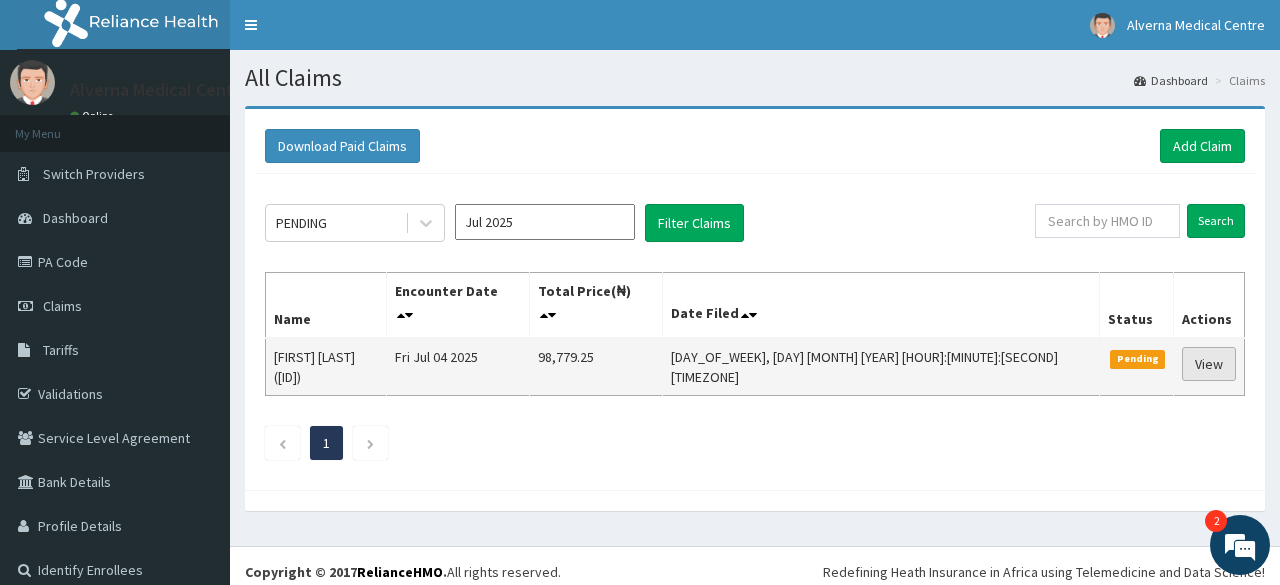 click on "View" at bounding box center [1209, 364] 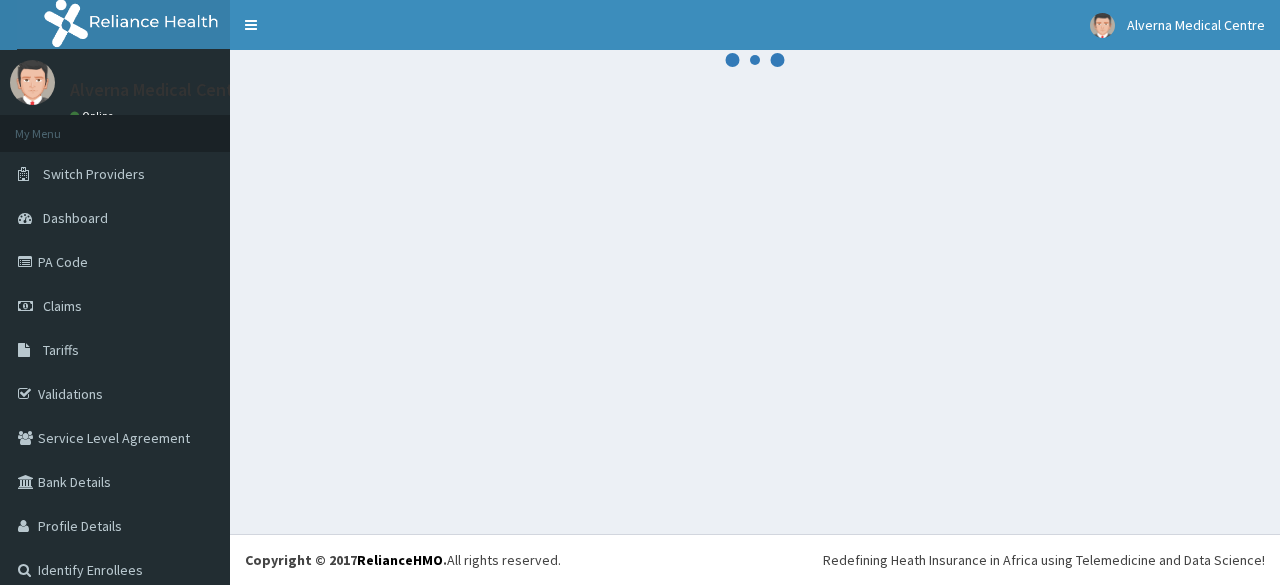 scroll, scrollTop: 0, scrollLeft: 0, axis: both 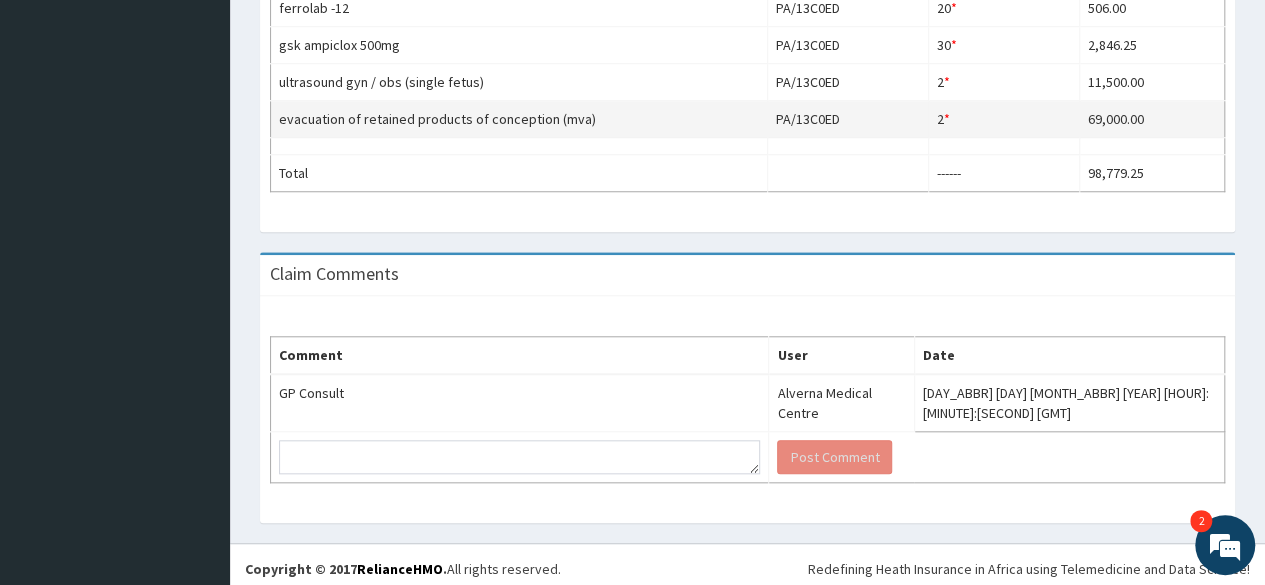 click on "2  * Quantity has been changed" at bounding box center (1003, 119) 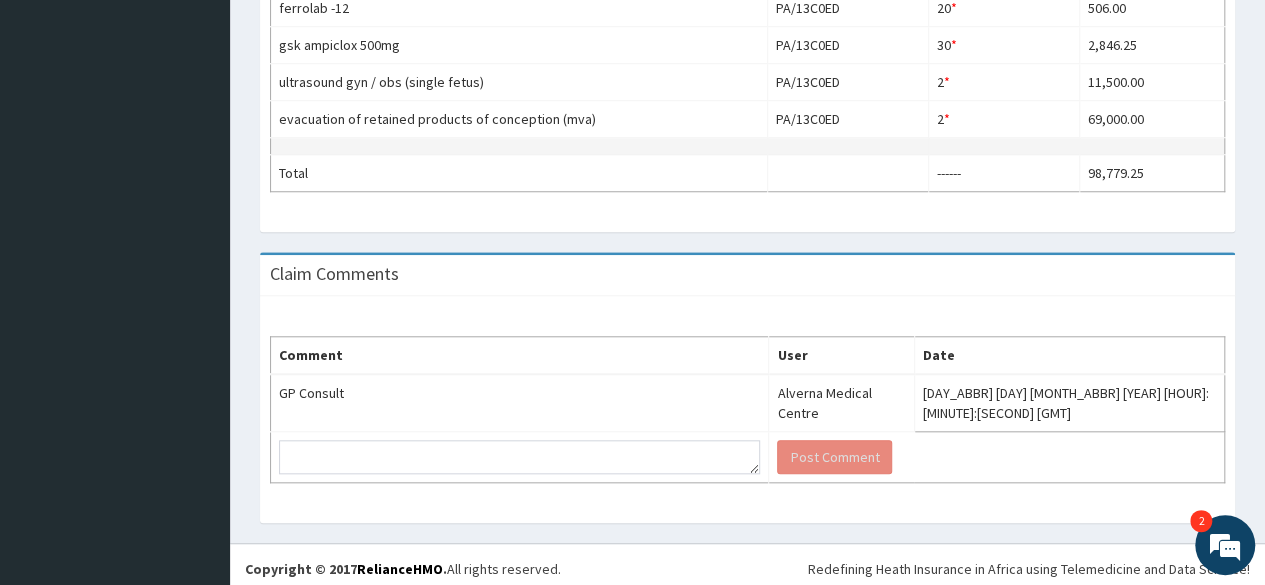 drag, startPoint x: 952, startPoint y: 113, endPoint x: 902, endPoint y: 146, distance: 59.908264 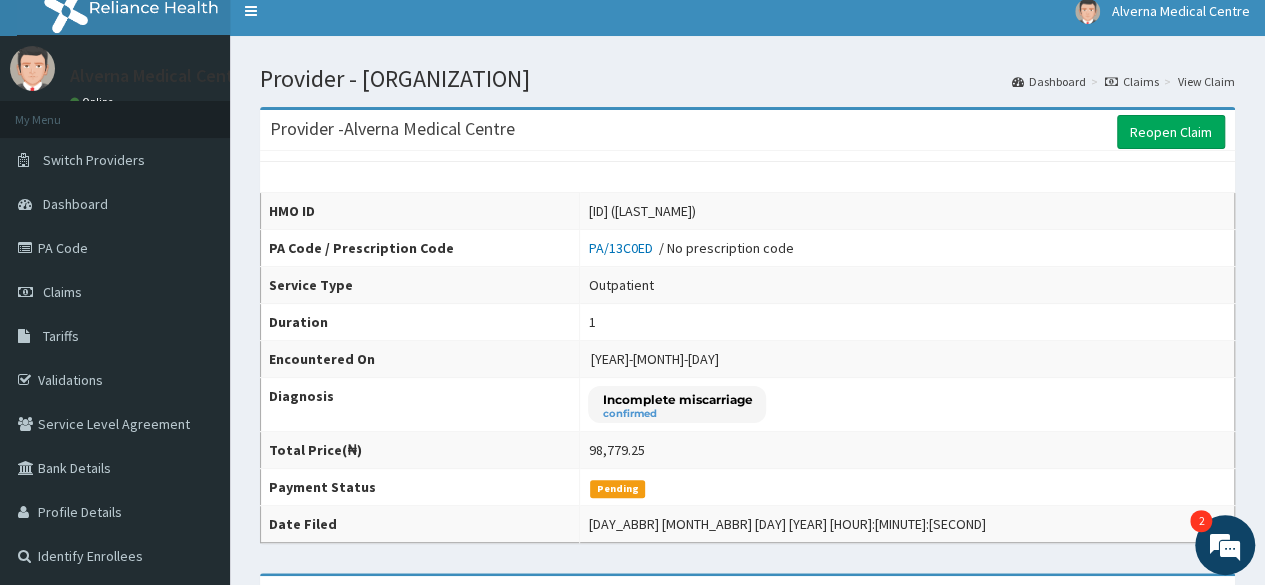 scroll, scrollTop: 0, scrollLeft: 0, axis: both 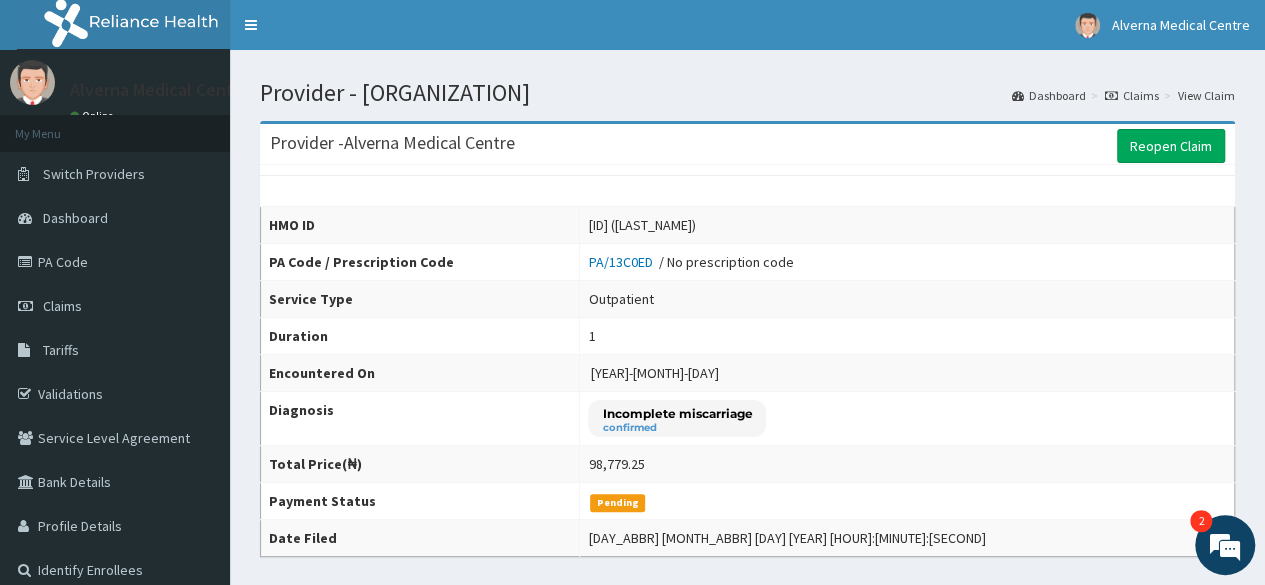 drag, startPoint x: 1174, startPoint y: 144, endPoint x: 1113, endPoint y: 183, distance: 72.40166 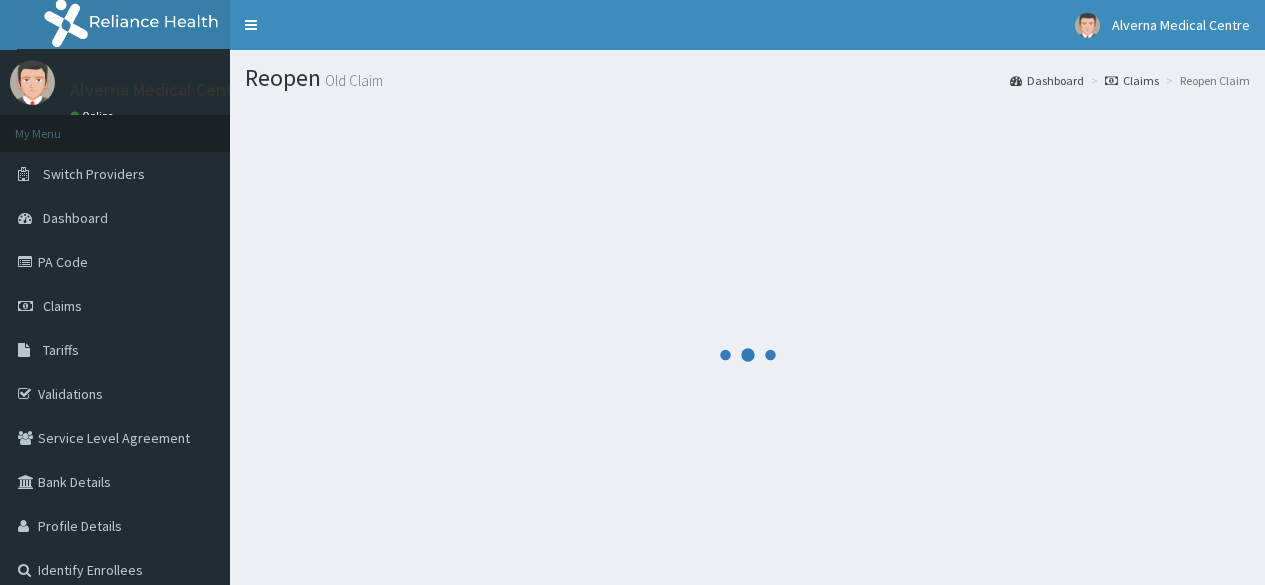 scroll, scrollTop: 0, scrollLeft: 0, axis: both 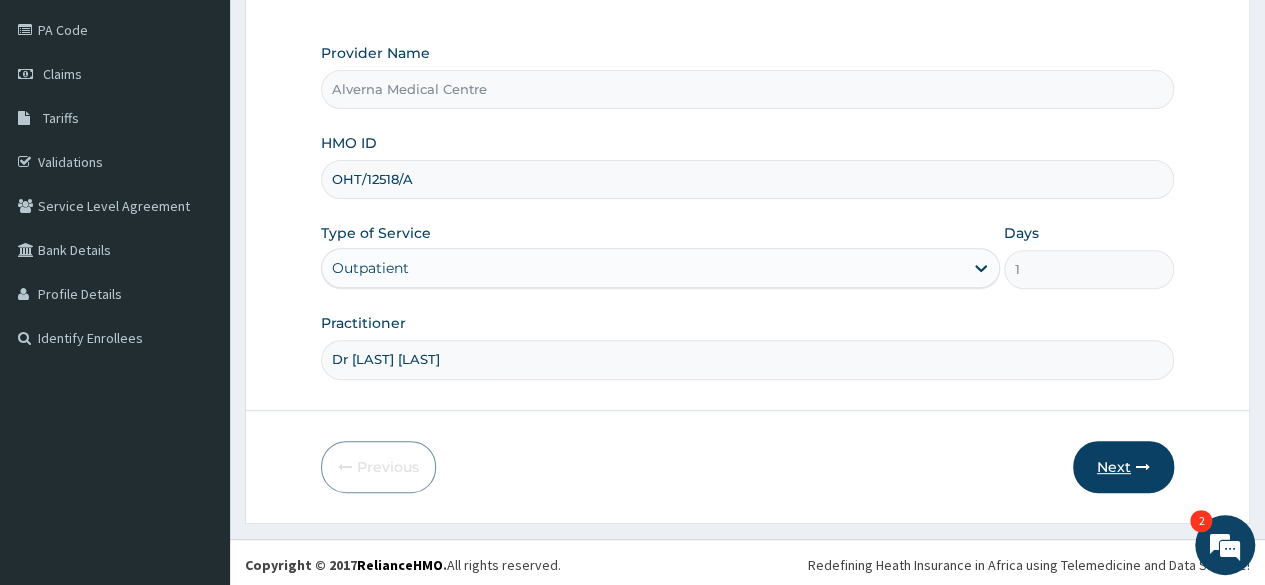 click on "Next" at bounding box center (1123, 467) 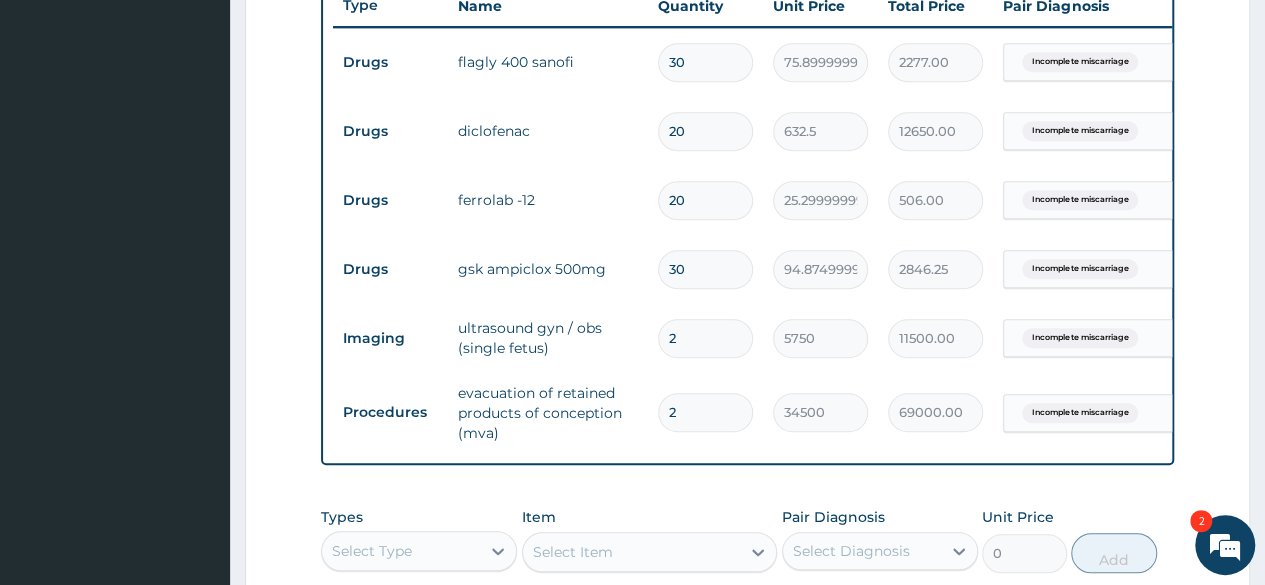 scroll, scrollTop: 800, scrollLeft: 0, axis: vertical 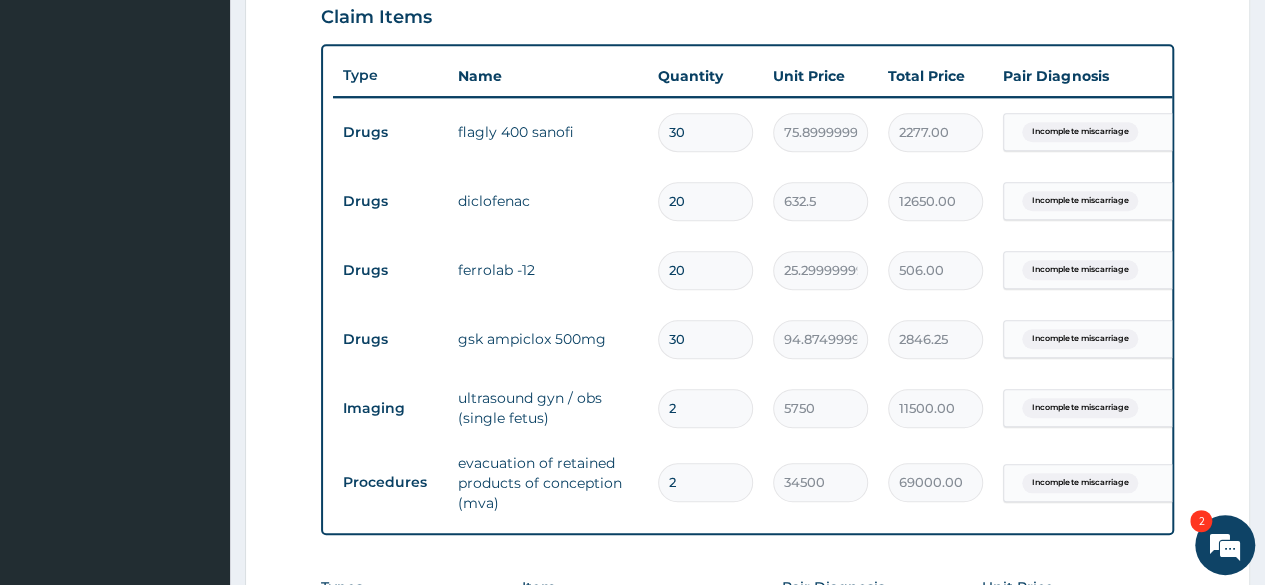 click on "30" at bounding box center [705, 132] 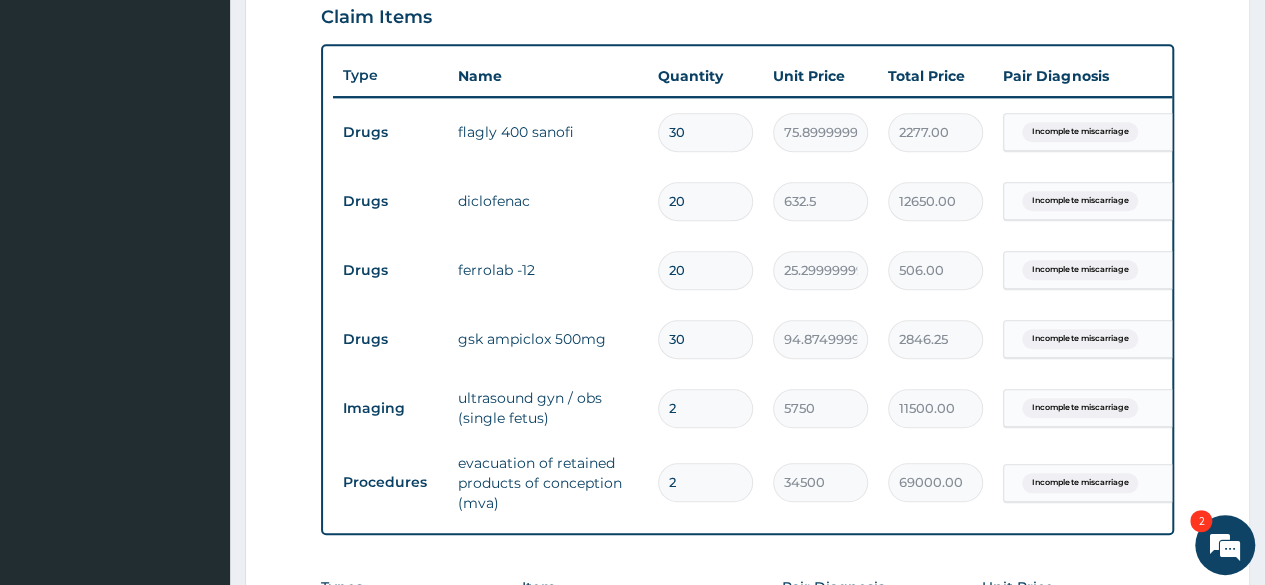 type on "3" 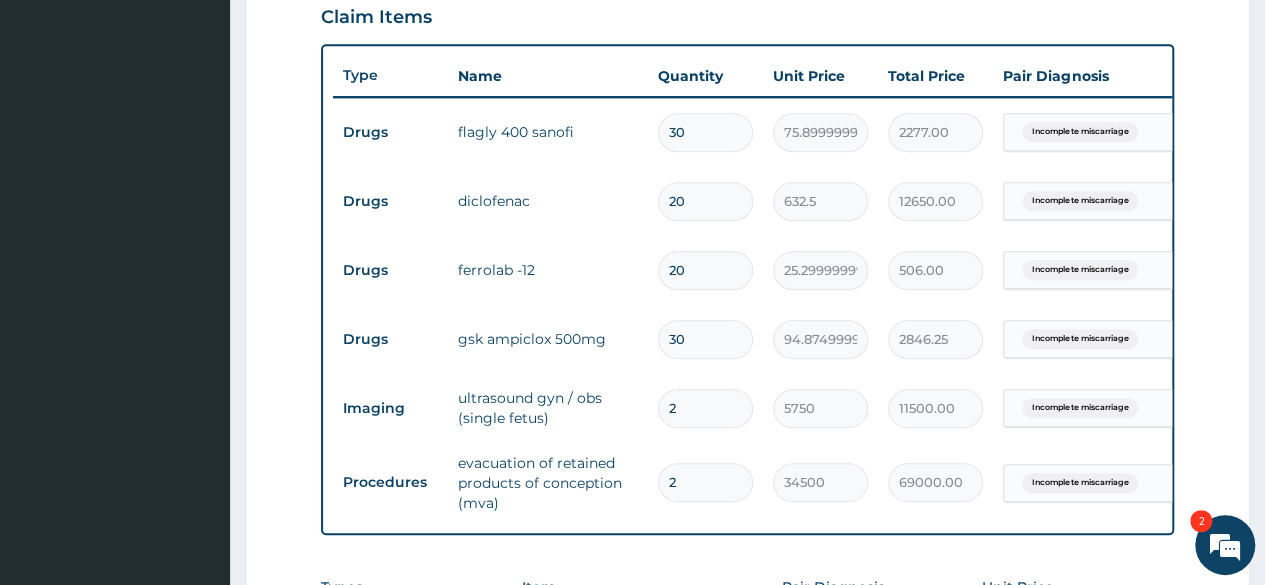 type on "227.70" 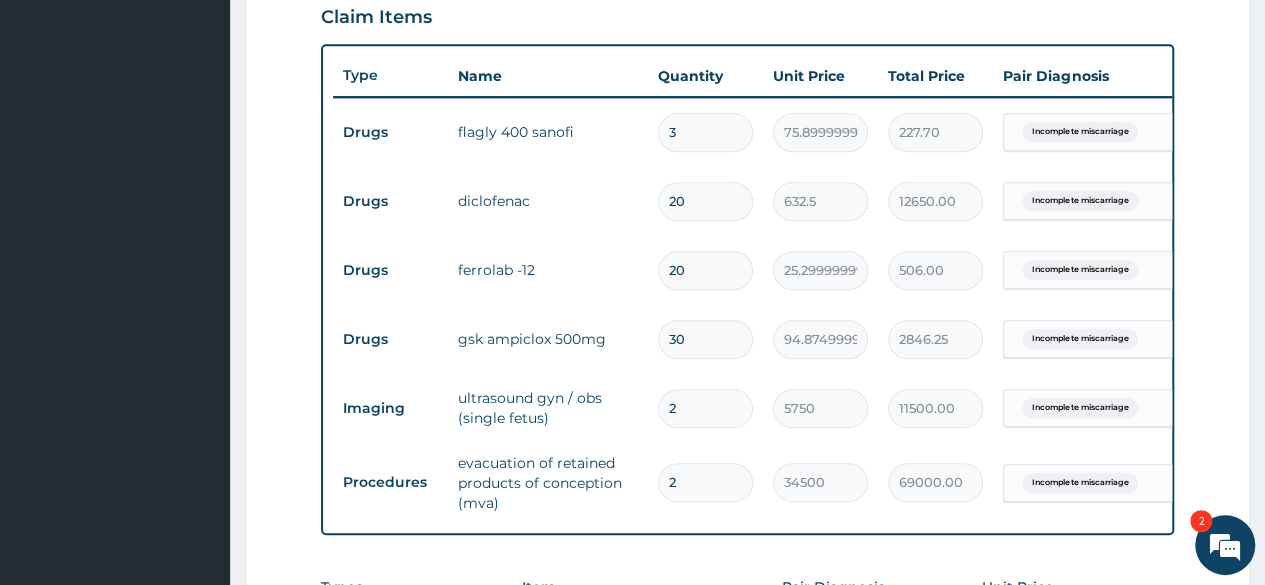 type 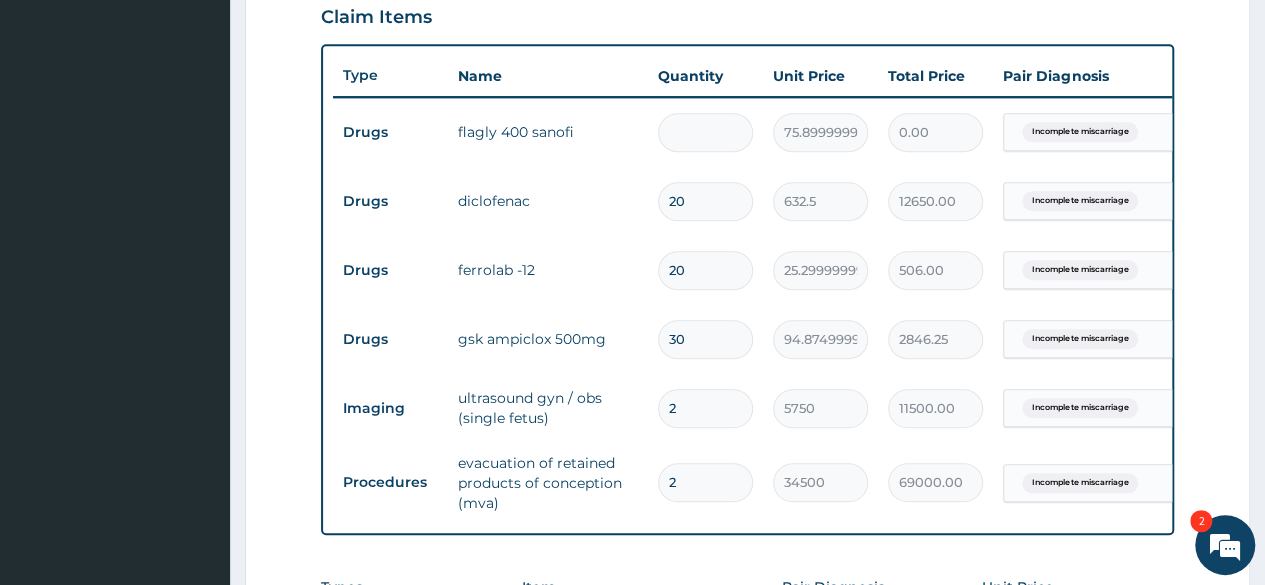 type on "1" 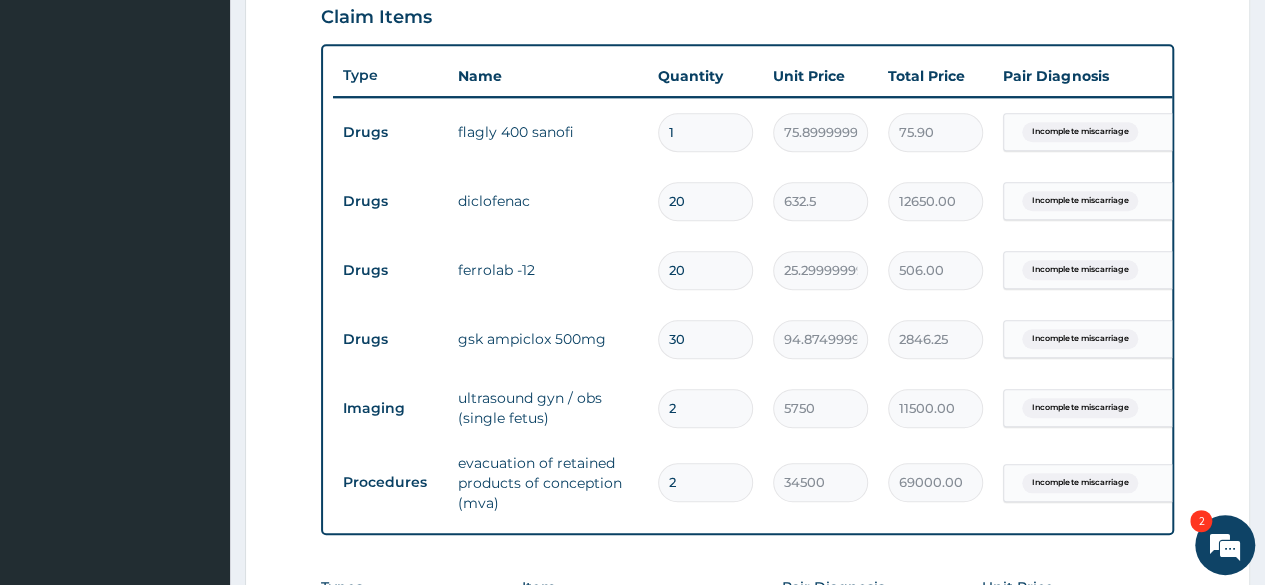 type on "15" 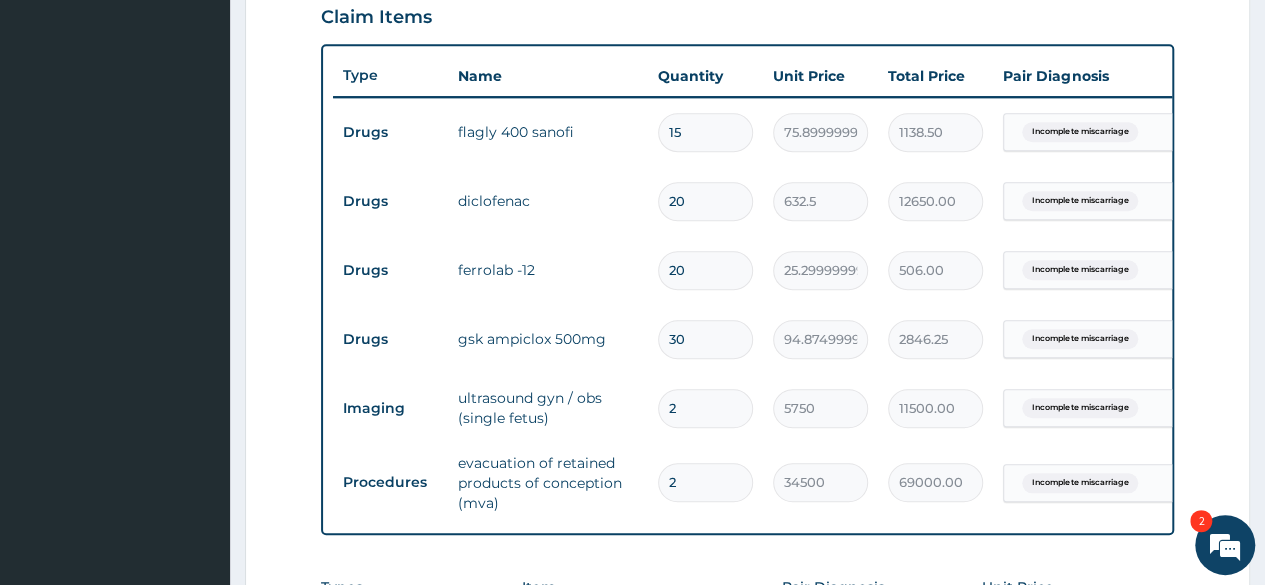 type on "15" 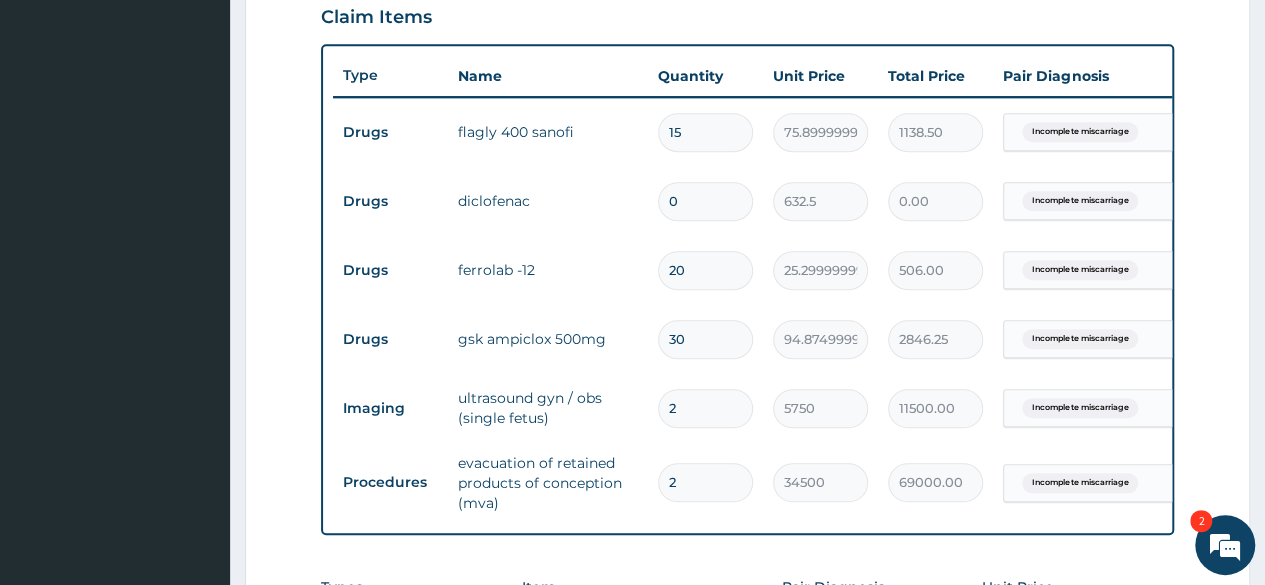 type on "10" 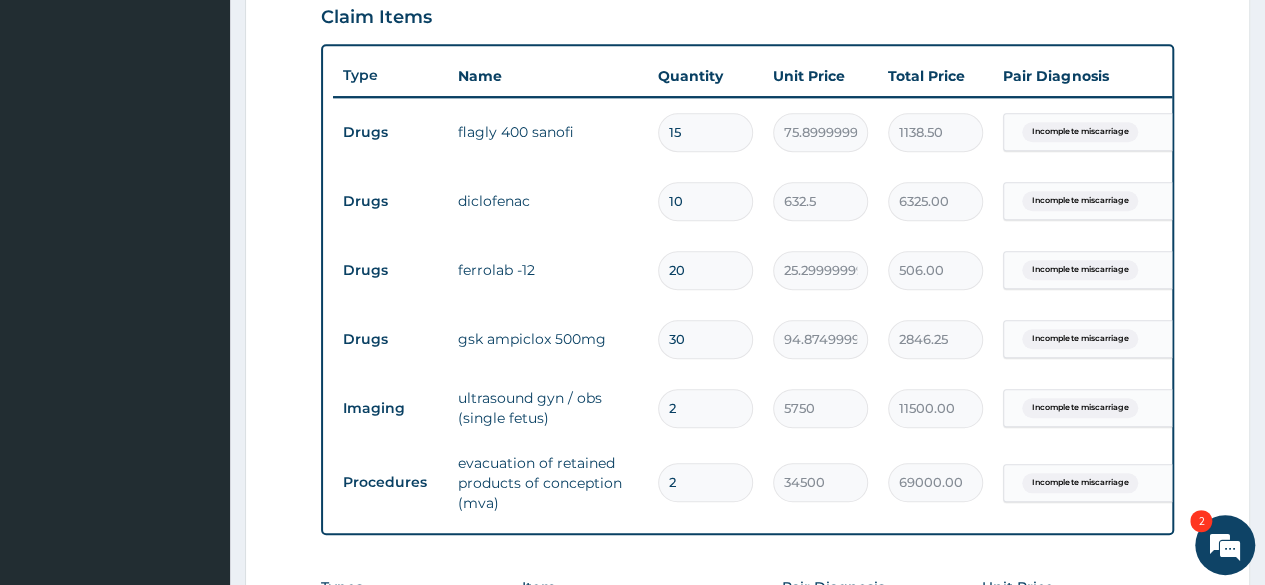type on "10" 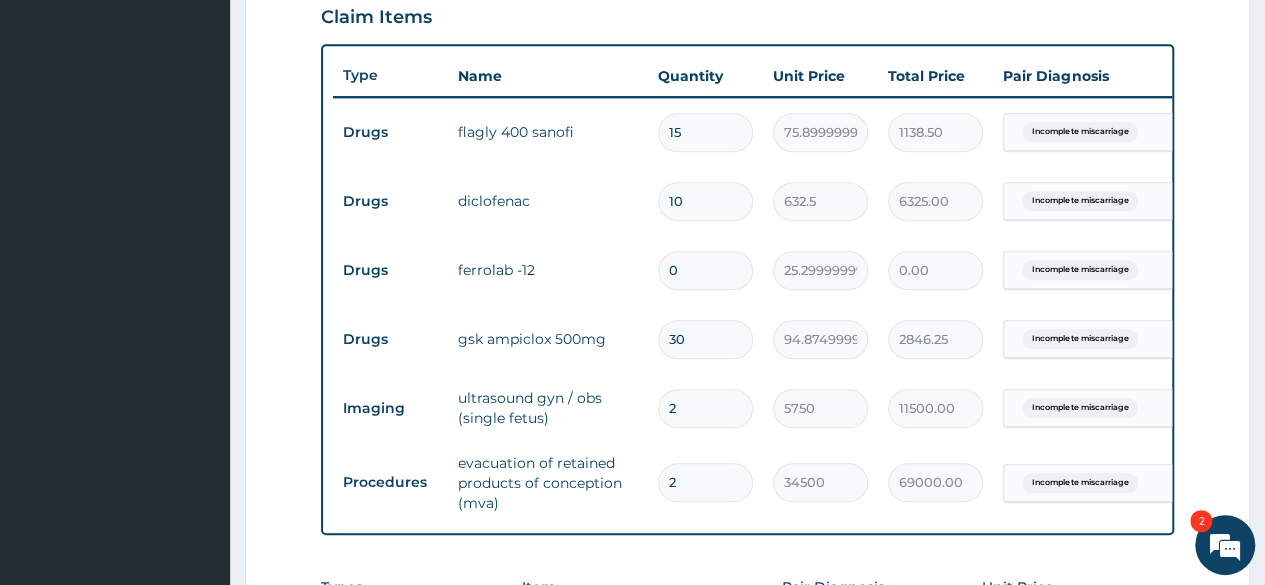 type on "10" 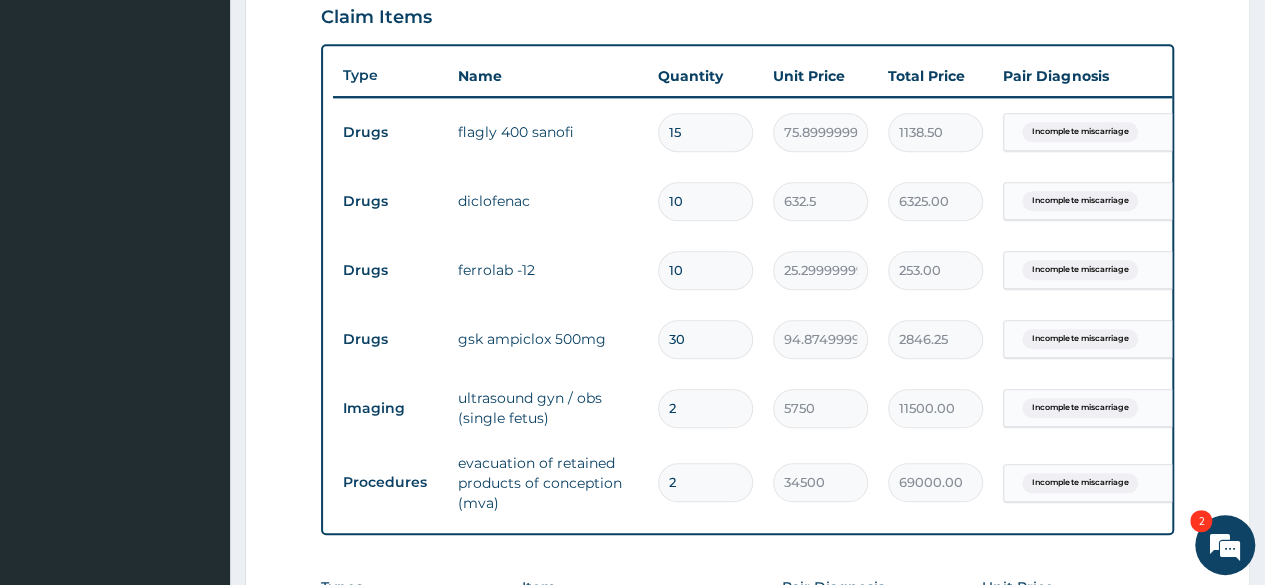 type on "10" 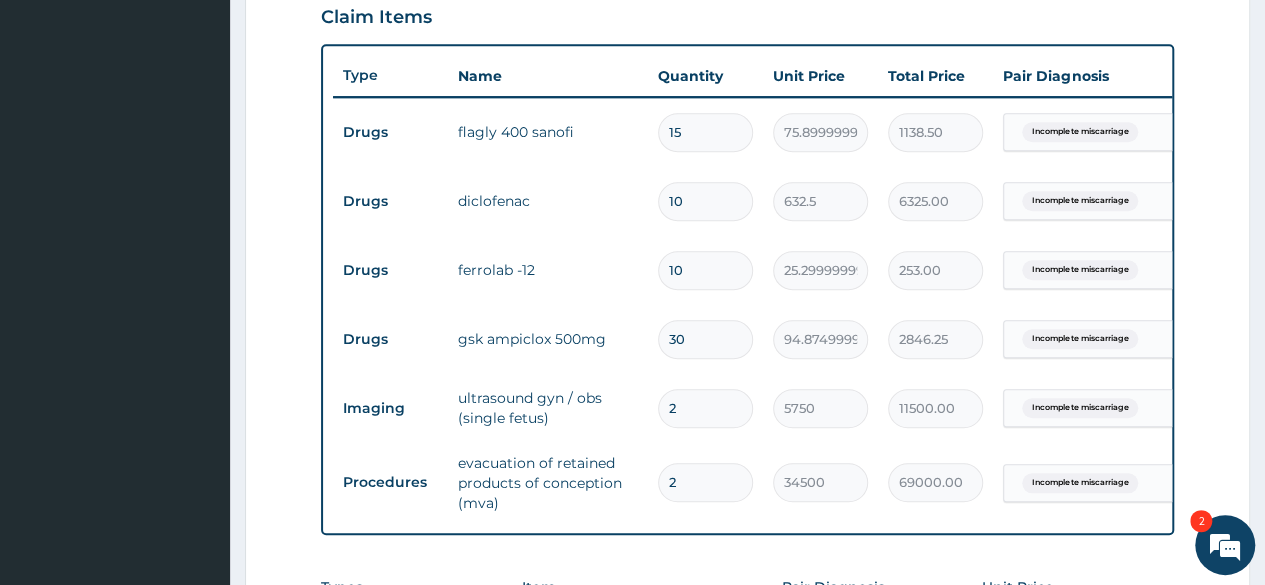 type on "3" 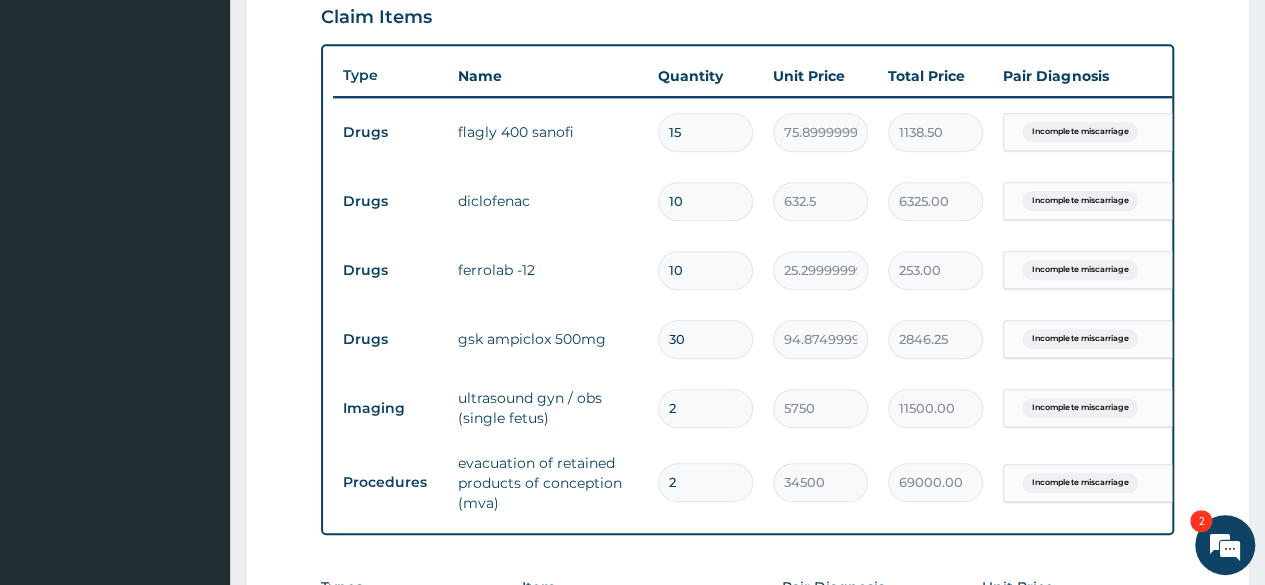 type on "284.62" 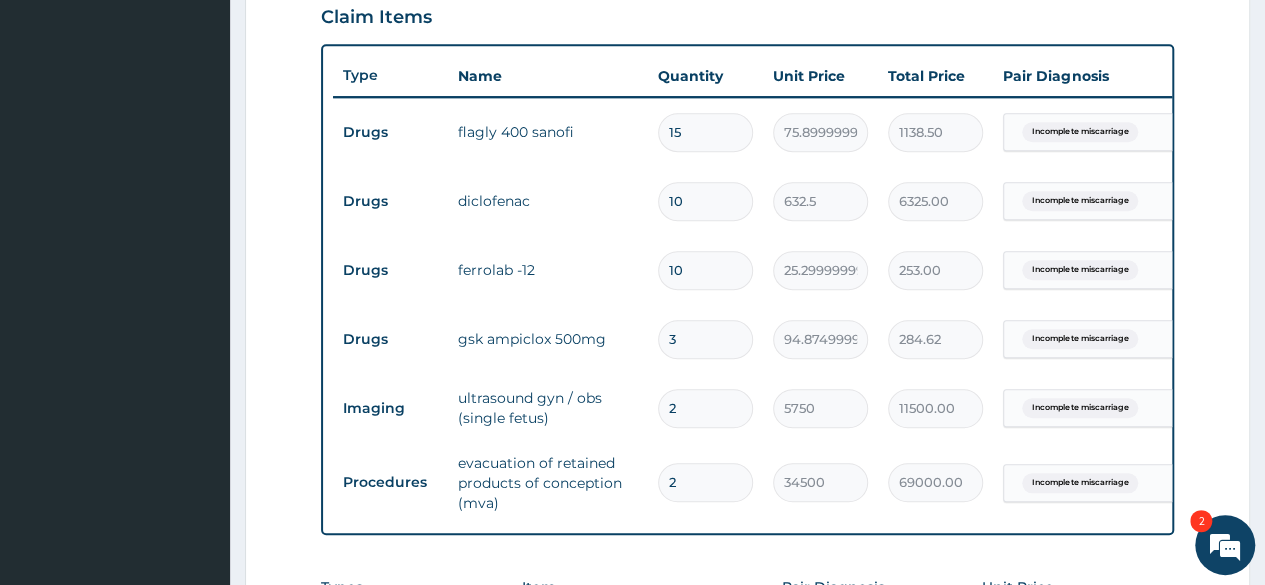 type 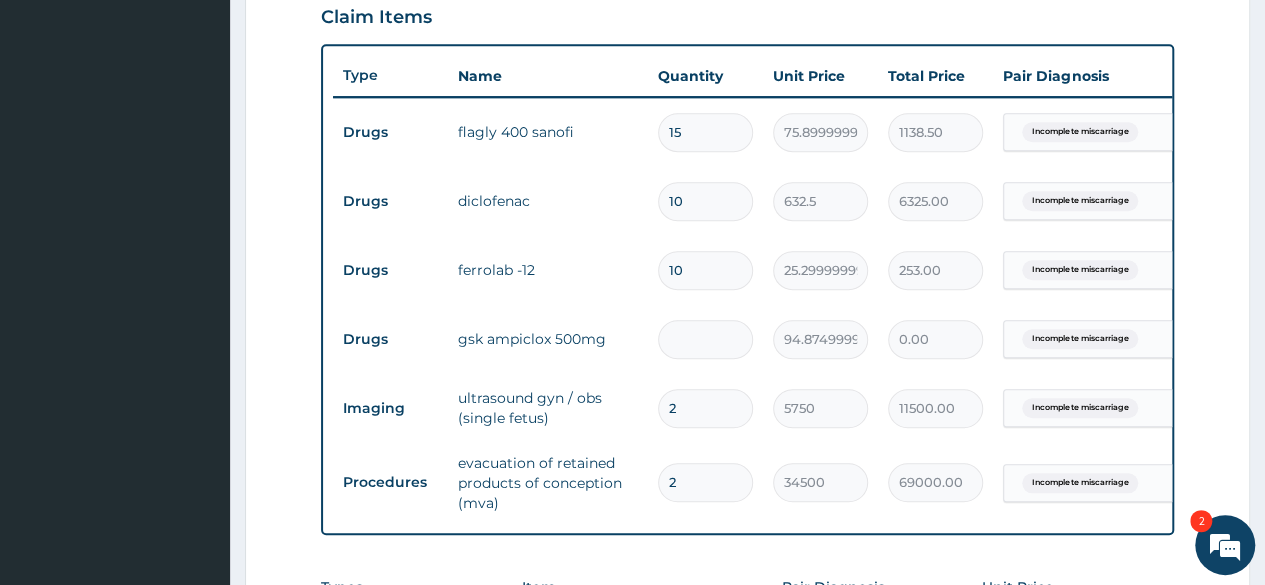 type on "1" 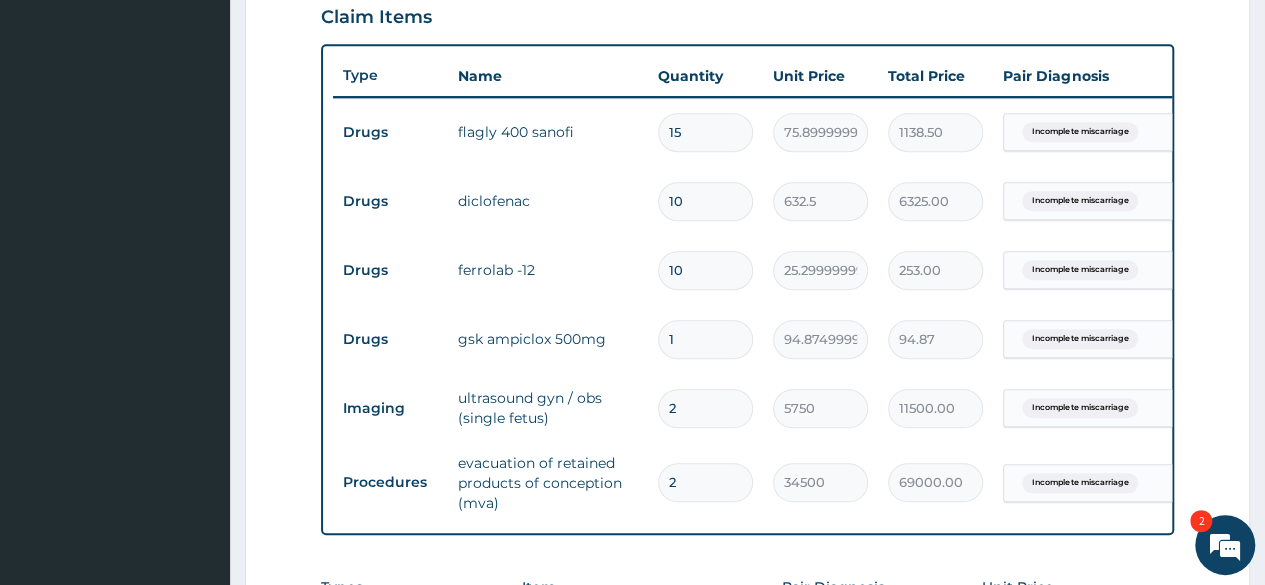 type on "15" 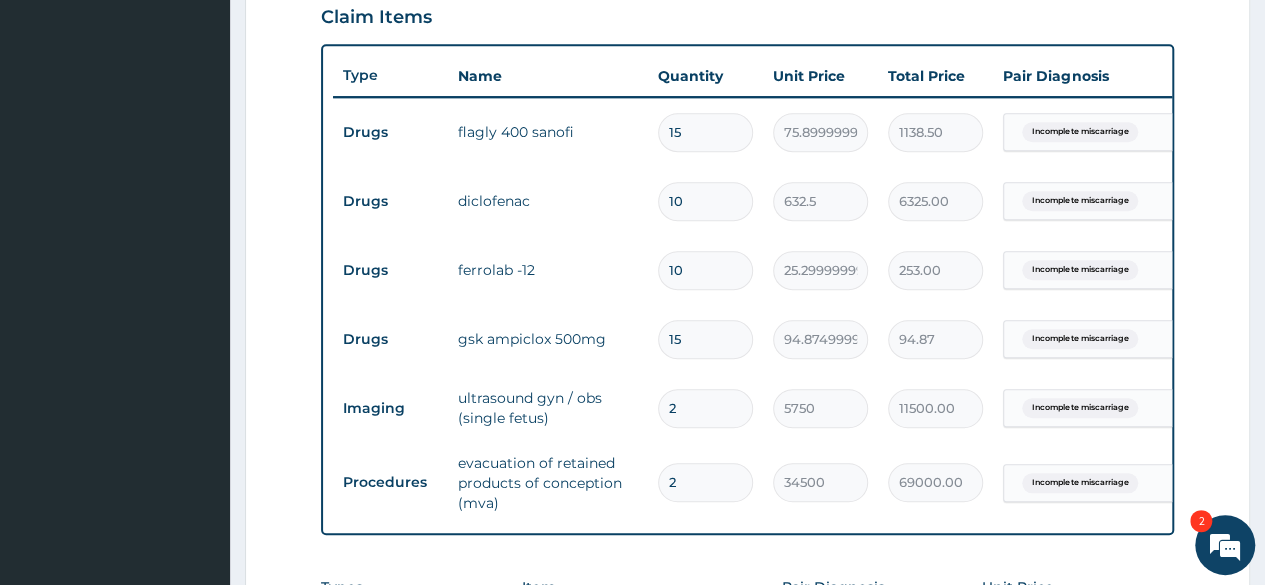 type on "1423.12" 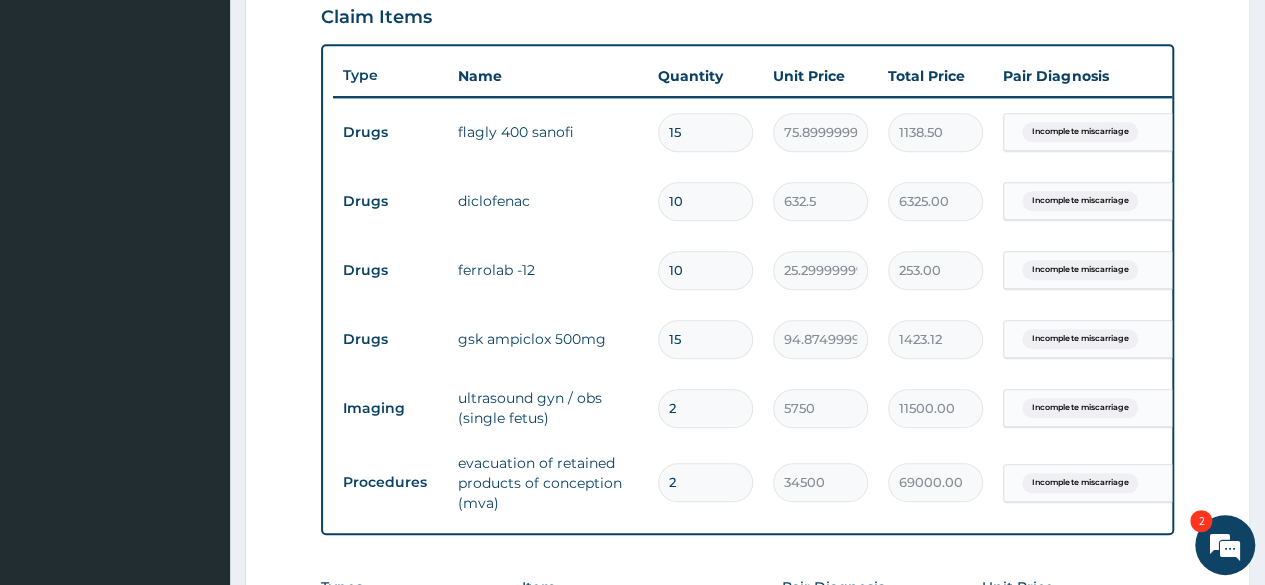 type on "15" 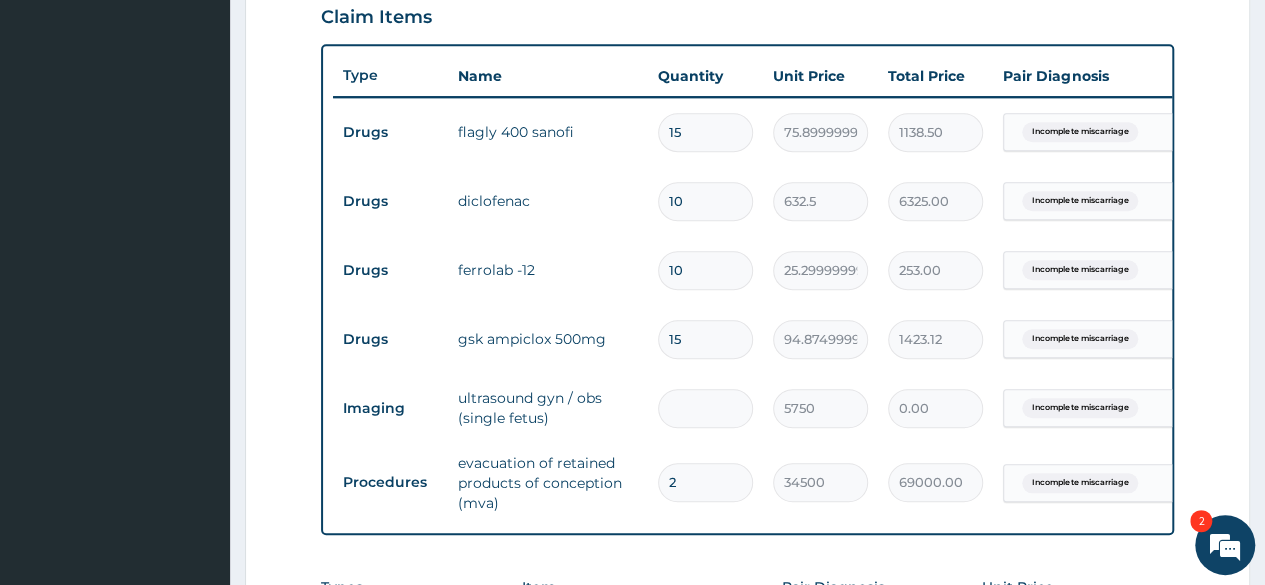 type on "1" 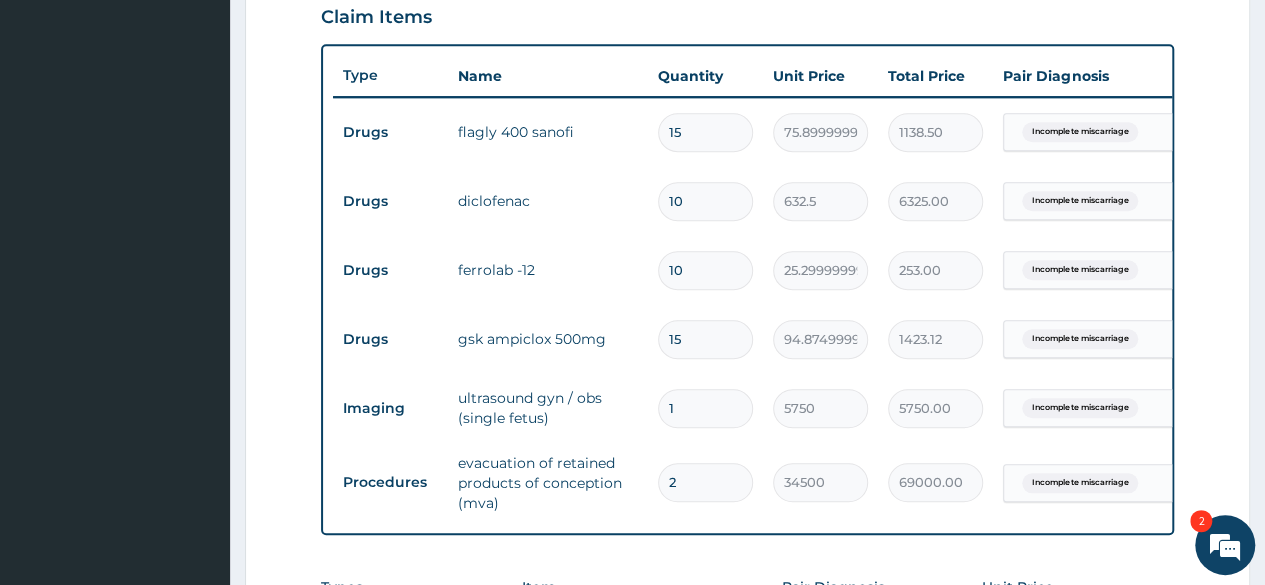 type on "1" 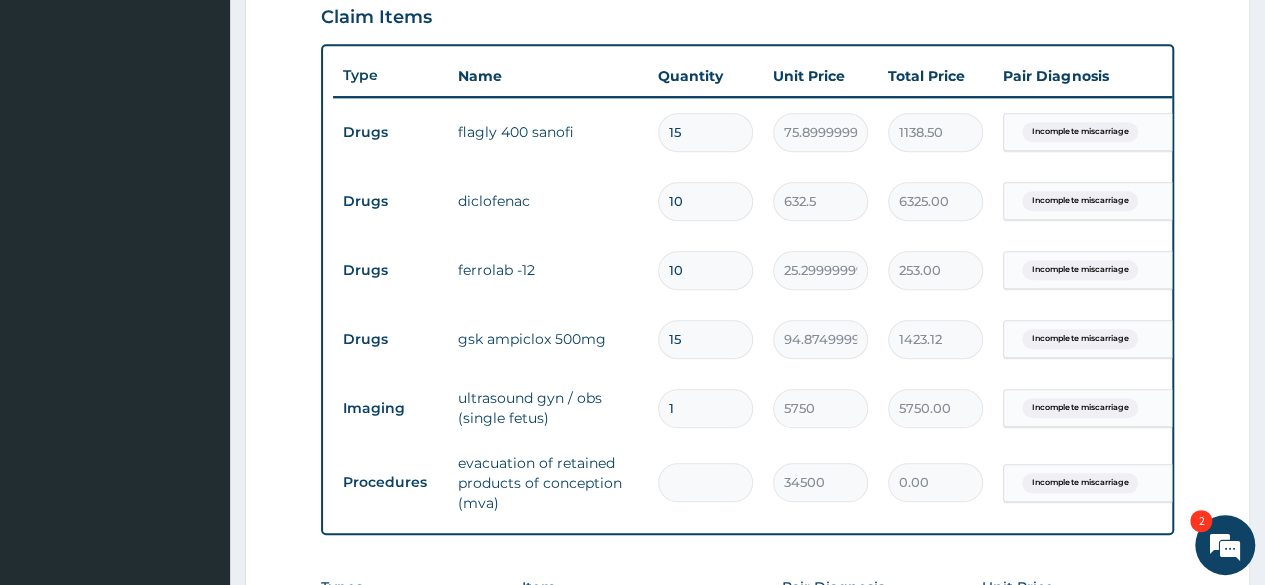type on "1" 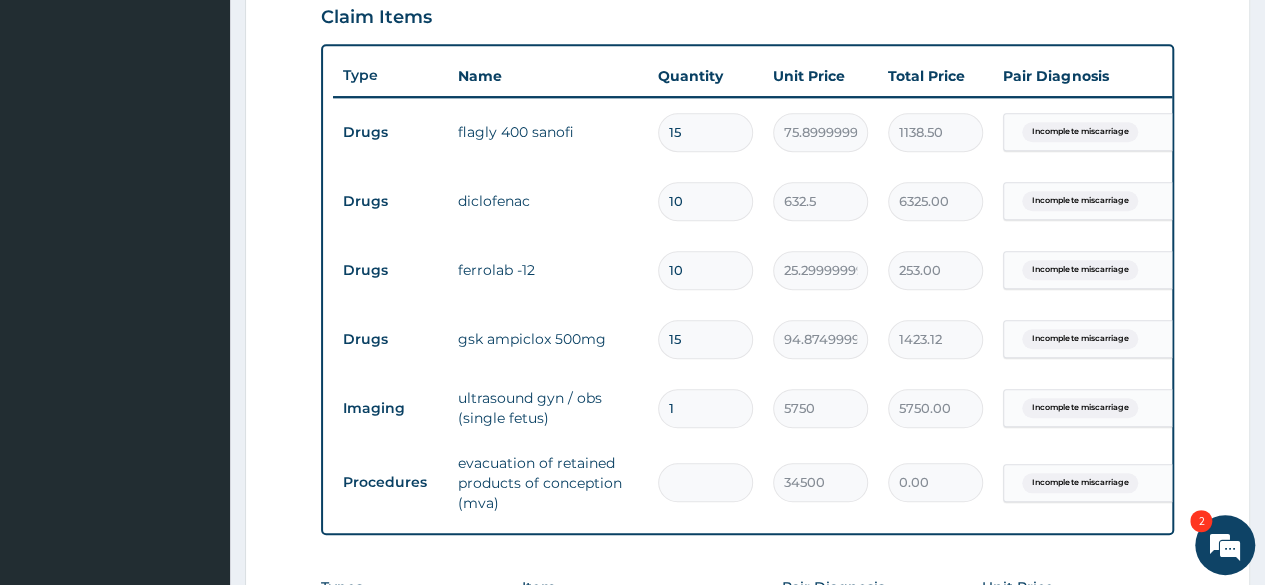 type on "34500.00" 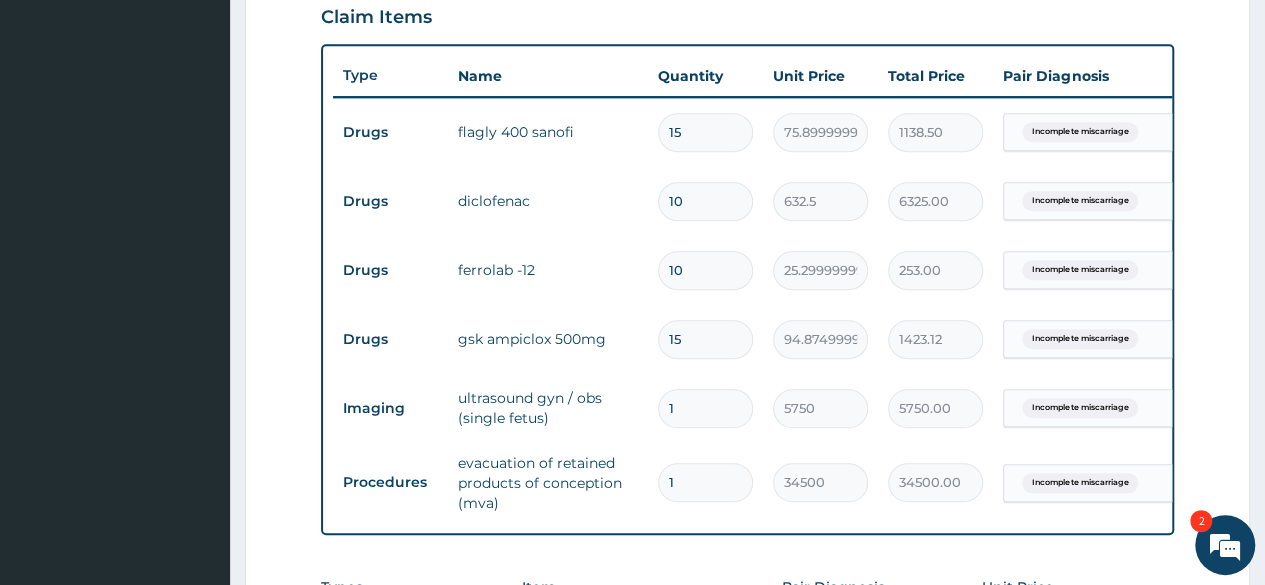 type on "0" 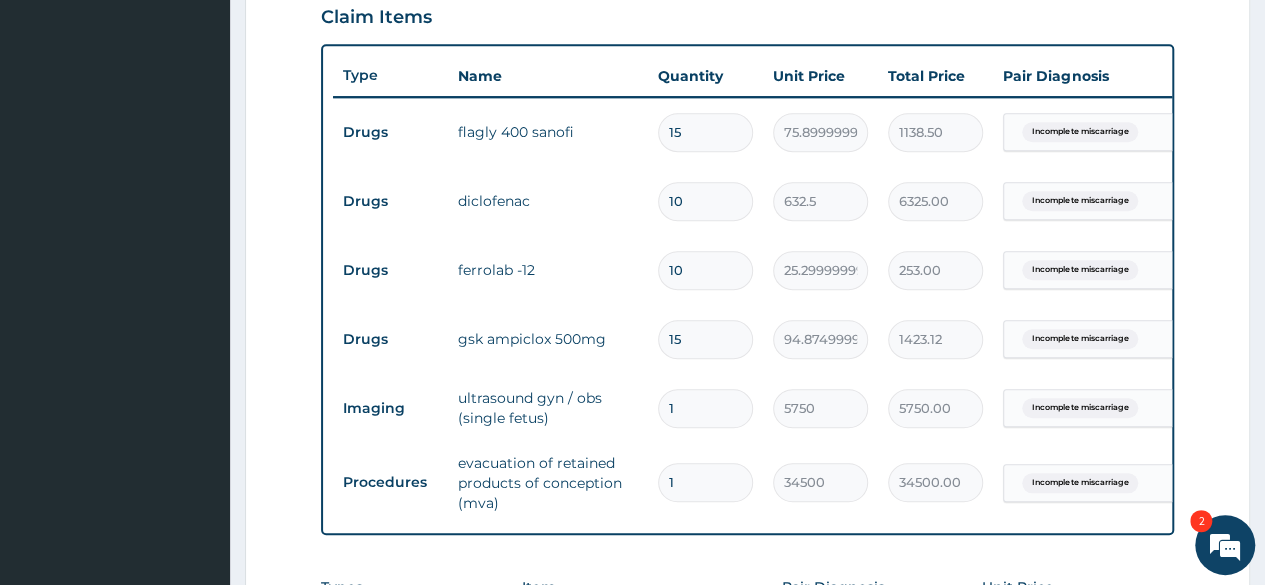 type on "0.00" 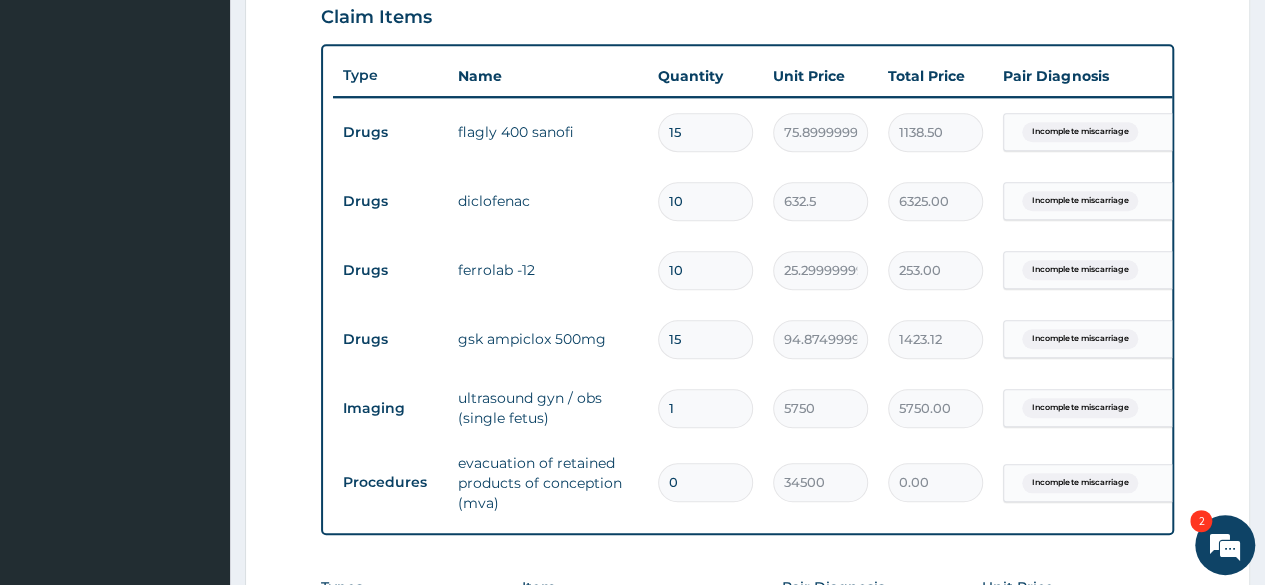 type on "1" 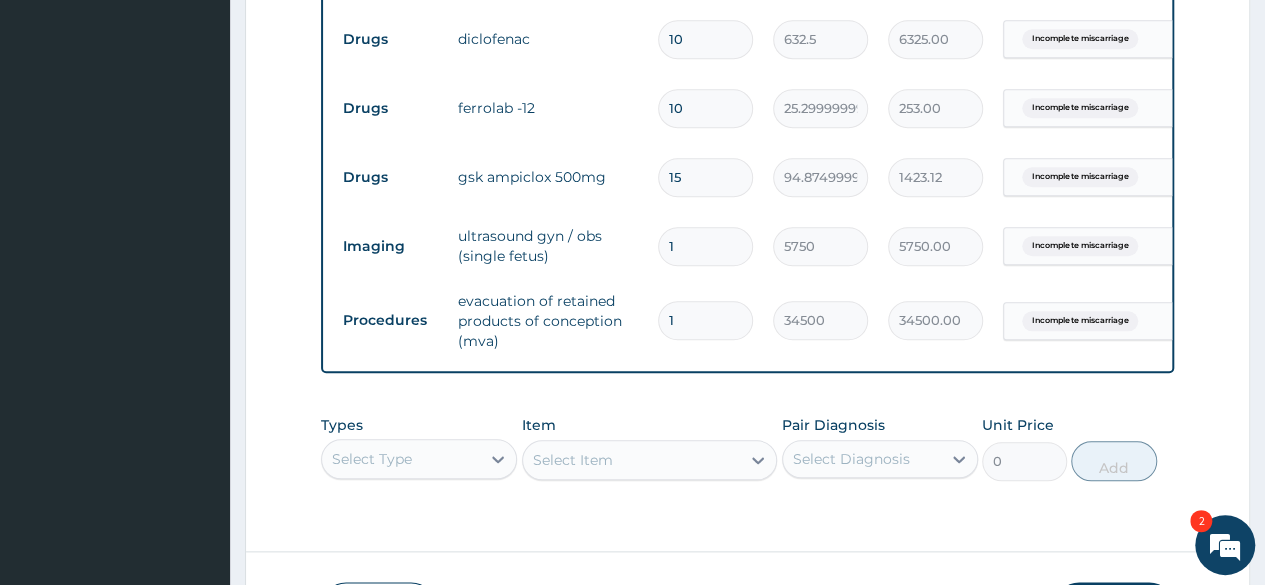 scroll, scrollTop: 900, scrollLeft: 0, axis: vertical 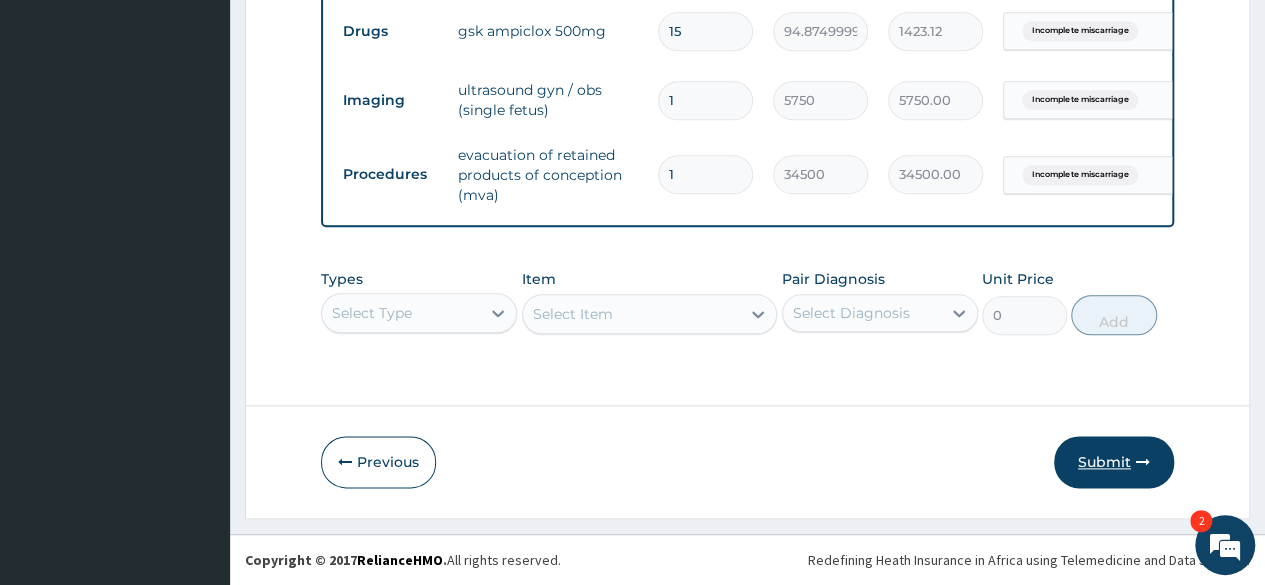type on "1" 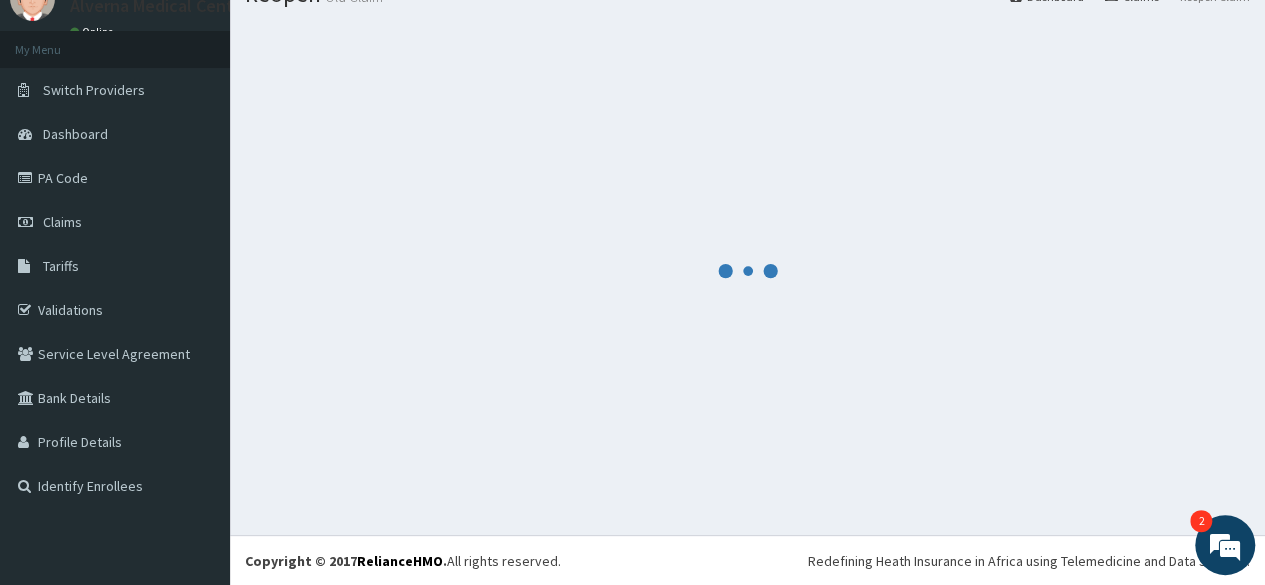 scroll, scrollTop: 1021, scrollLeft: 0, axis: vertical 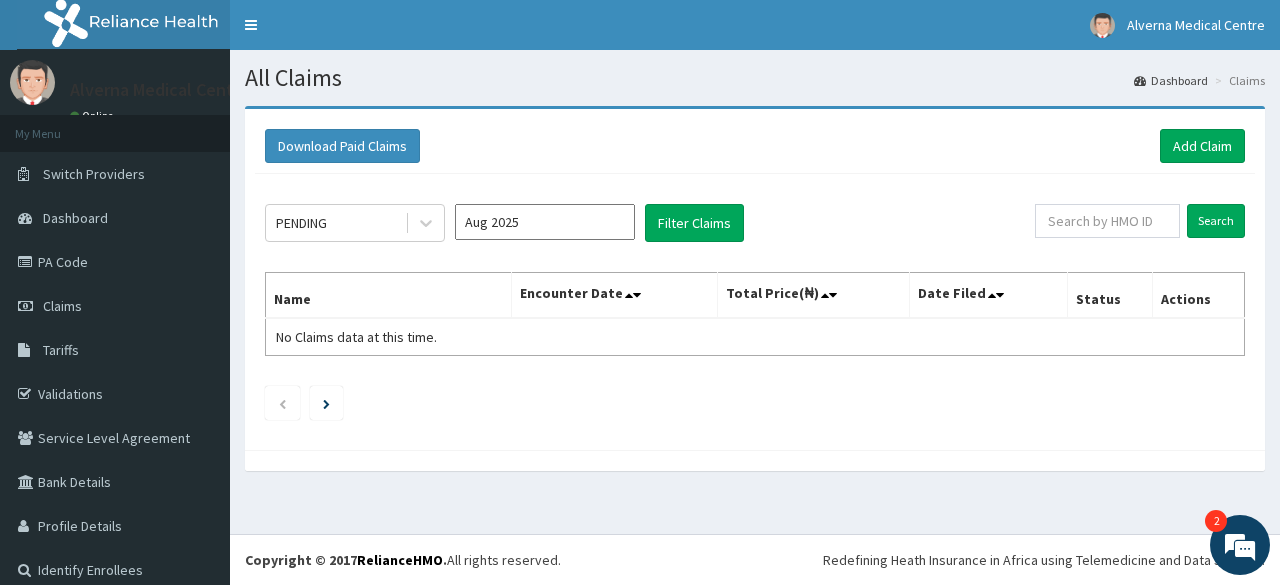 click on "Aug 2025" at bounding box center [545, 222] 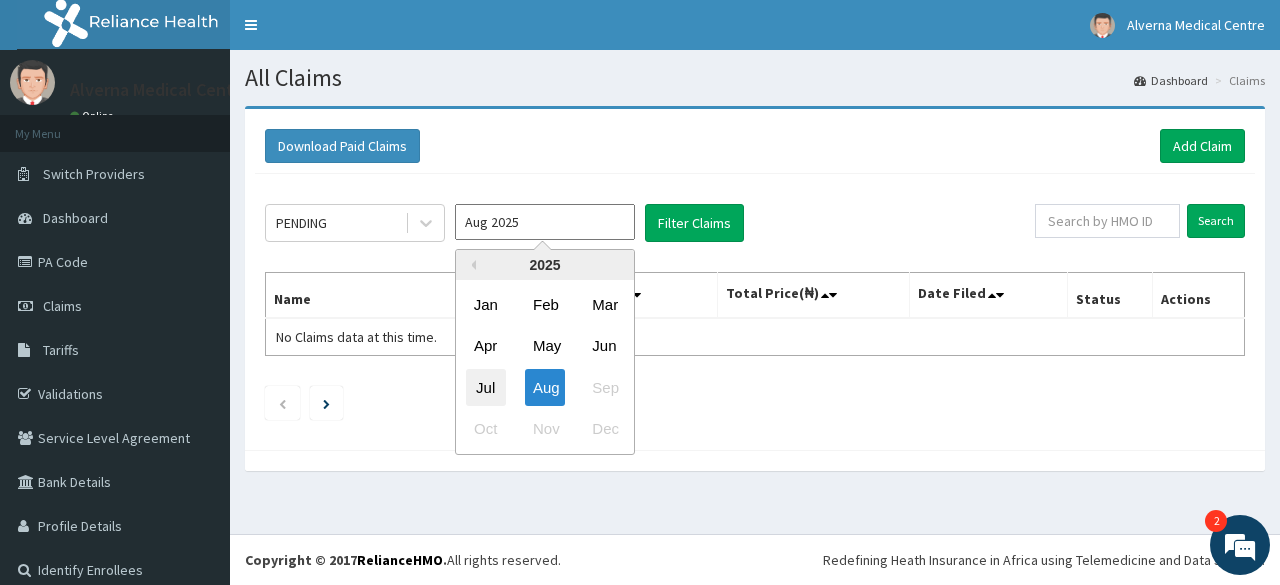 click on "Jul" at bounding box center [486, 387] 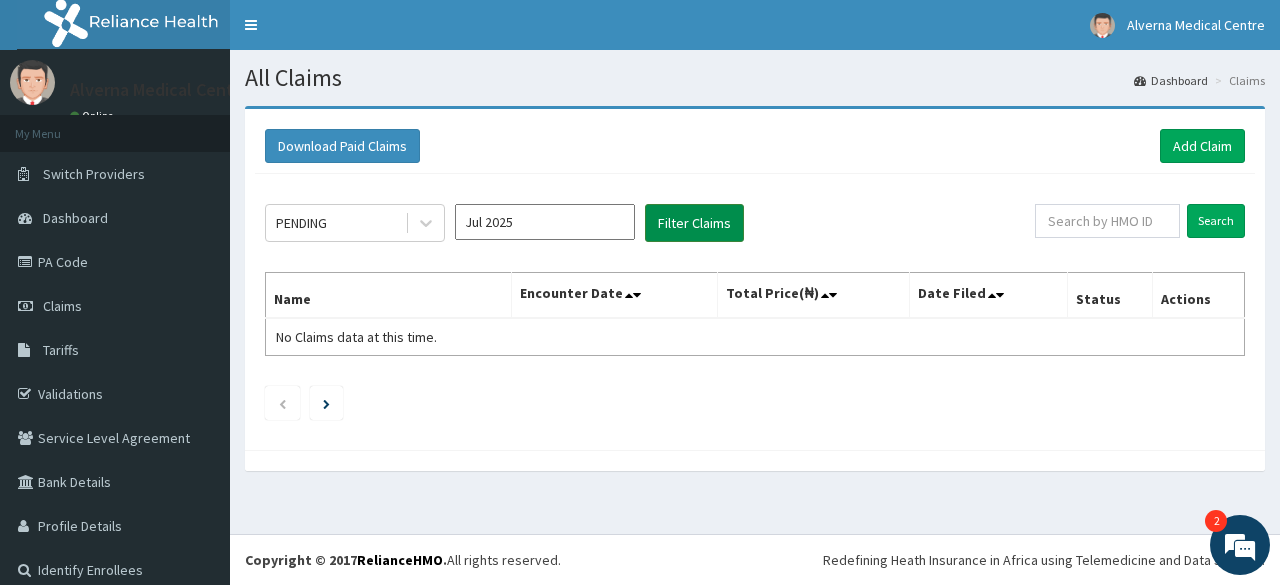 click on "Filter Claims" at bounding box center [694, 223] 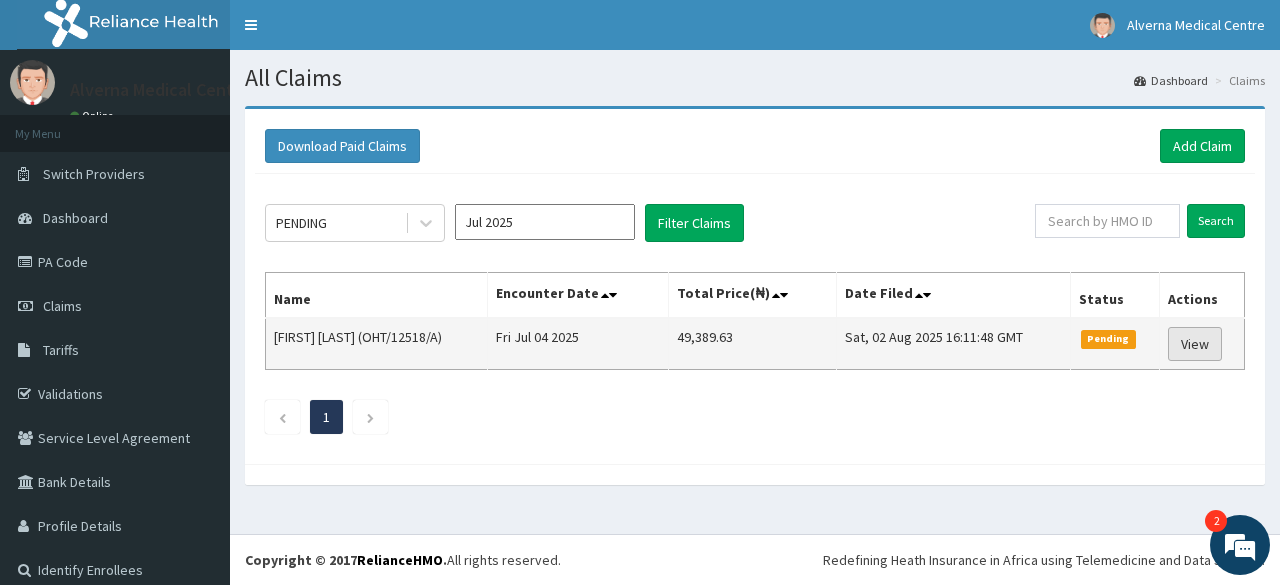 click on "View" at bounding box center [1195, 344] 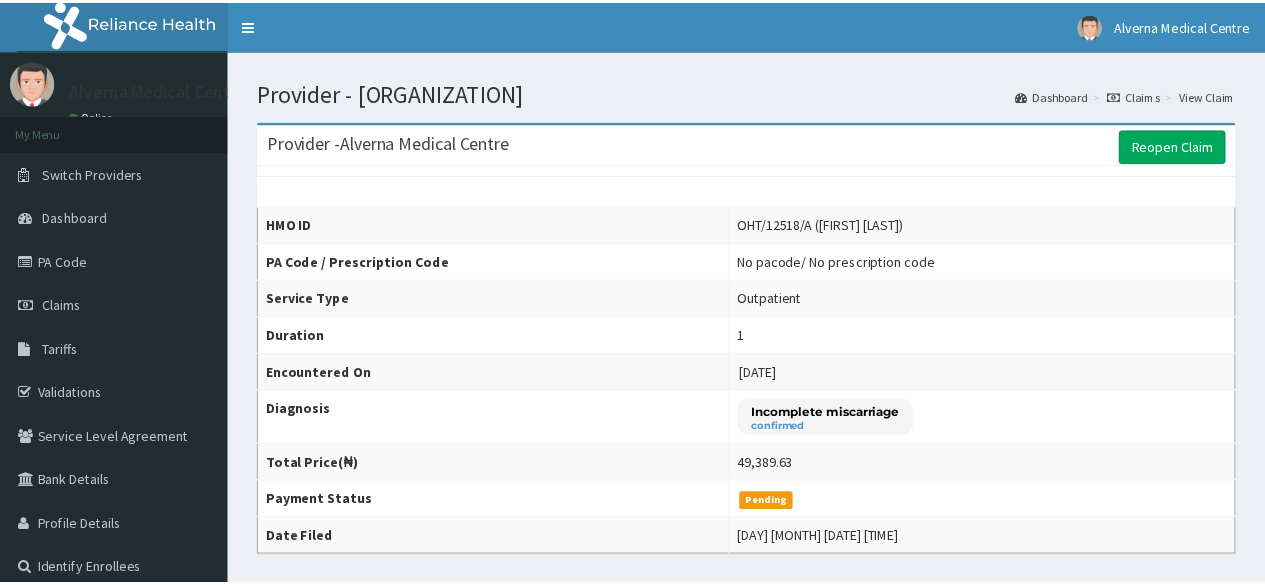 scroll, scrollTop: 0, scrollLeft: 0, axis: both 